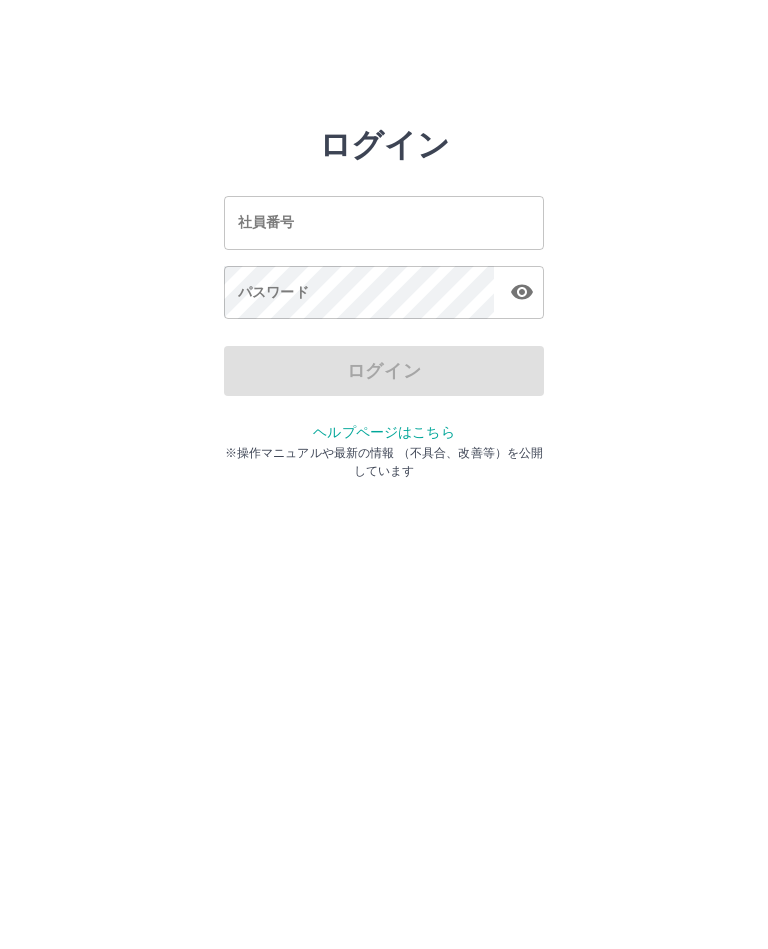 scroll, scrollTop: 0, scrollLeft: 0, axis: both 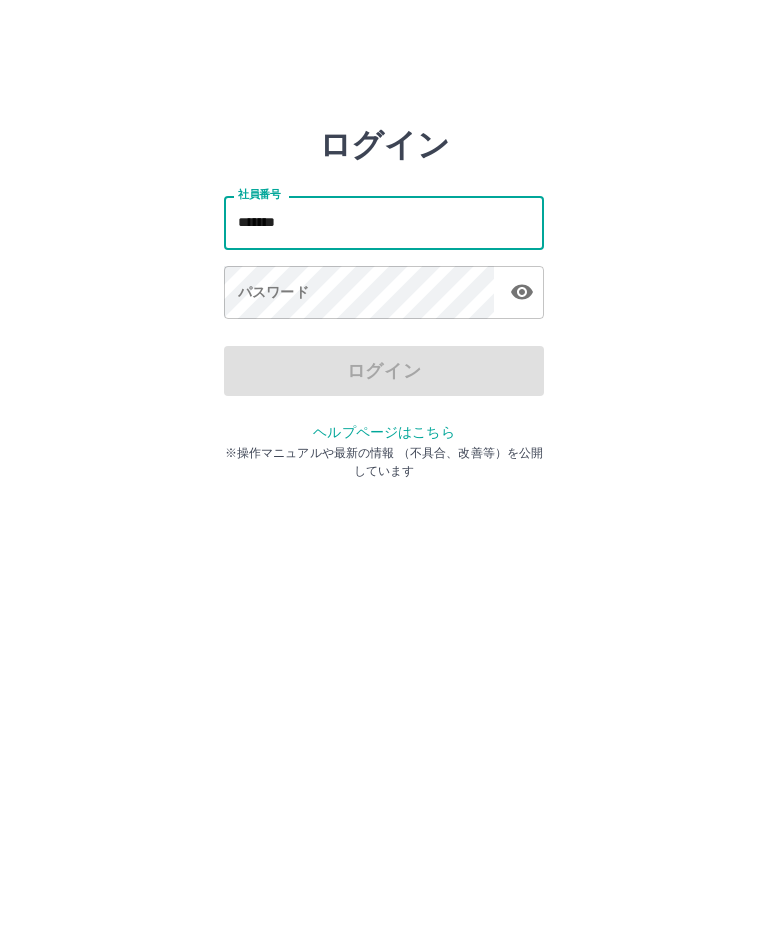 type on "*******" 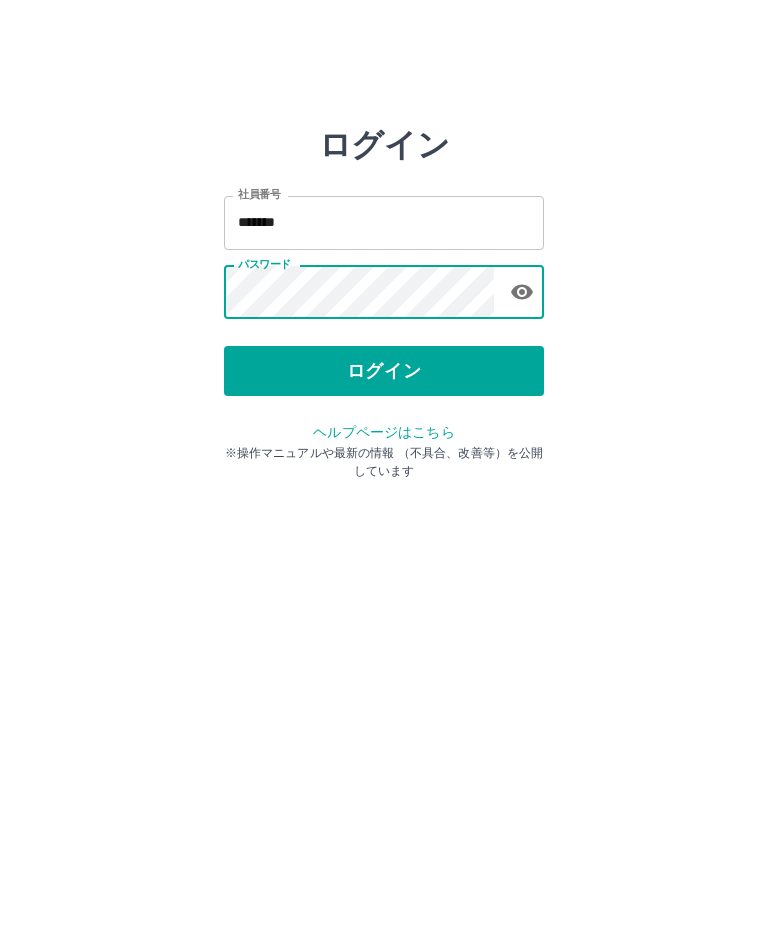 click on "ログイン" at bounding box center (384, 371) 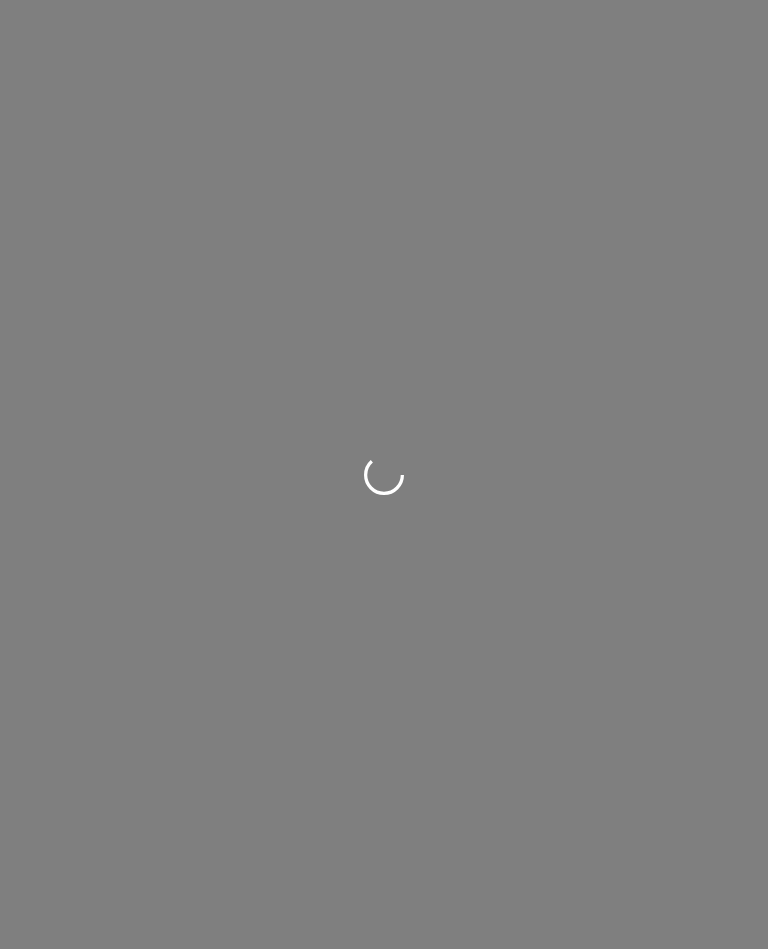 scroll, scrollTop: 0, scrollLeft: 0, axis: both 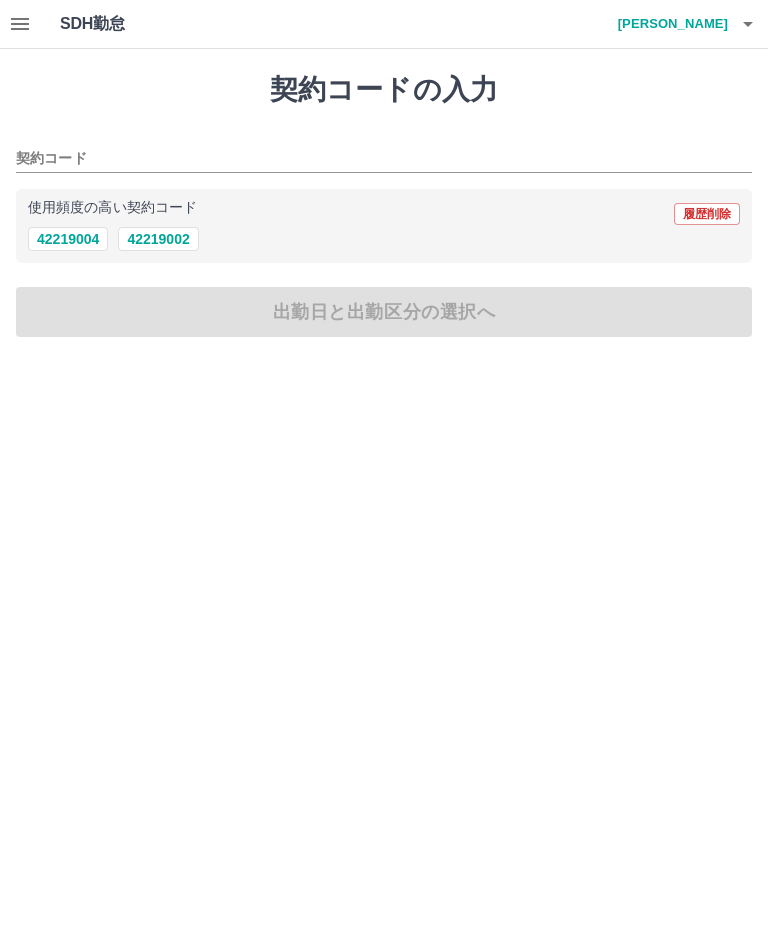 click on "42219004" at bounding box center (68, 239) 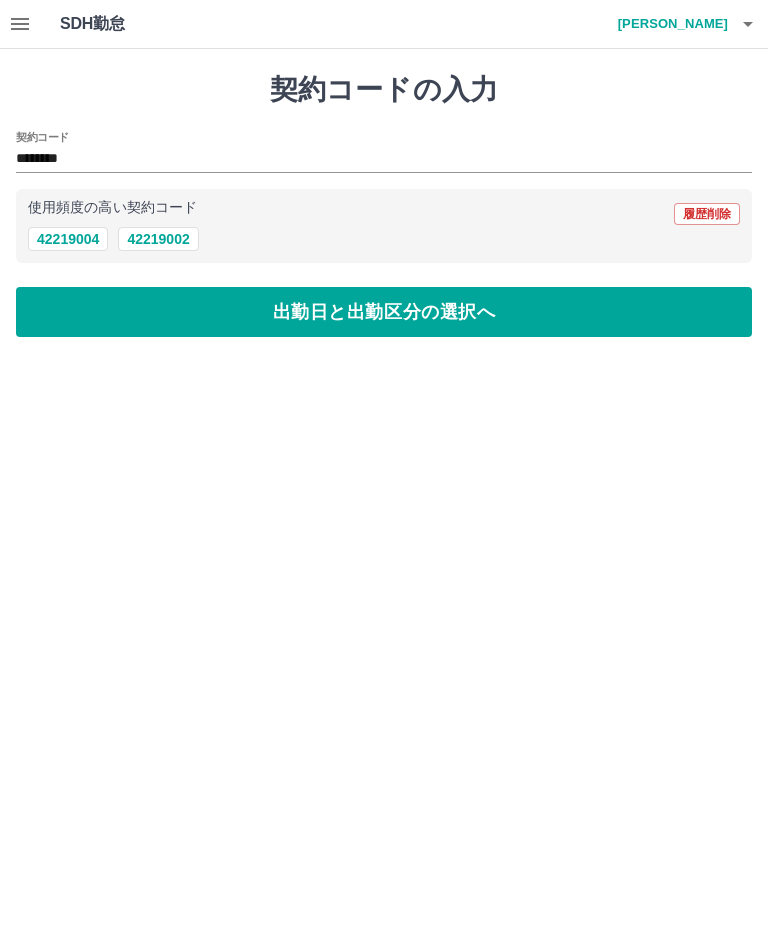 click on "出勤日と出勤区分の選択へ" at bounding box center [384, 312] 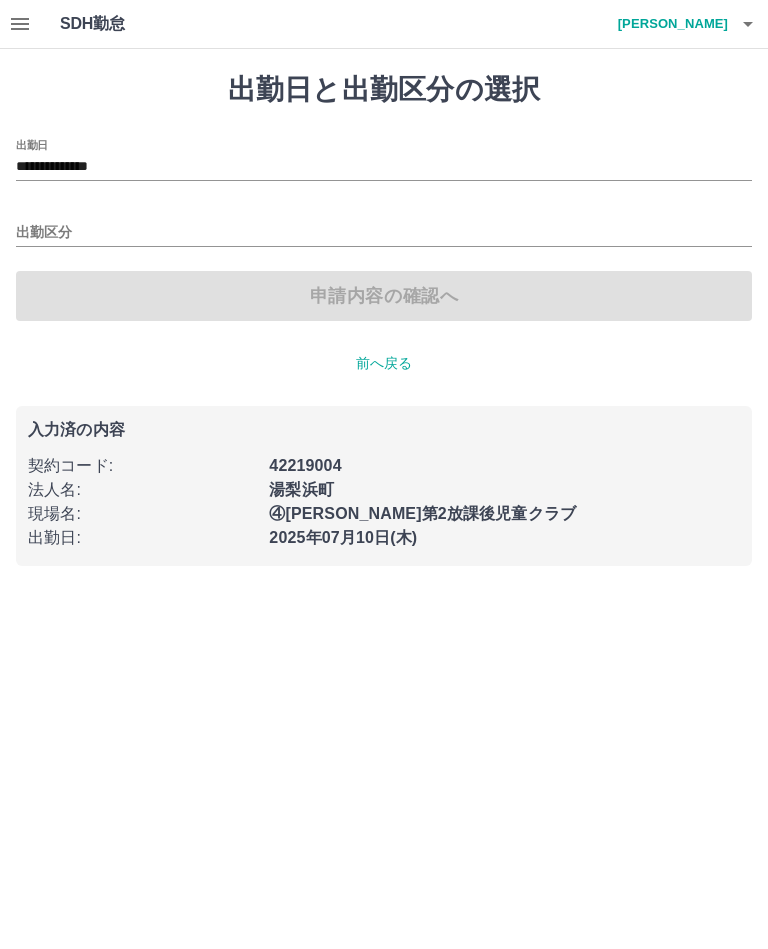 click on "出勤区分" at bounding box center [384, 233] 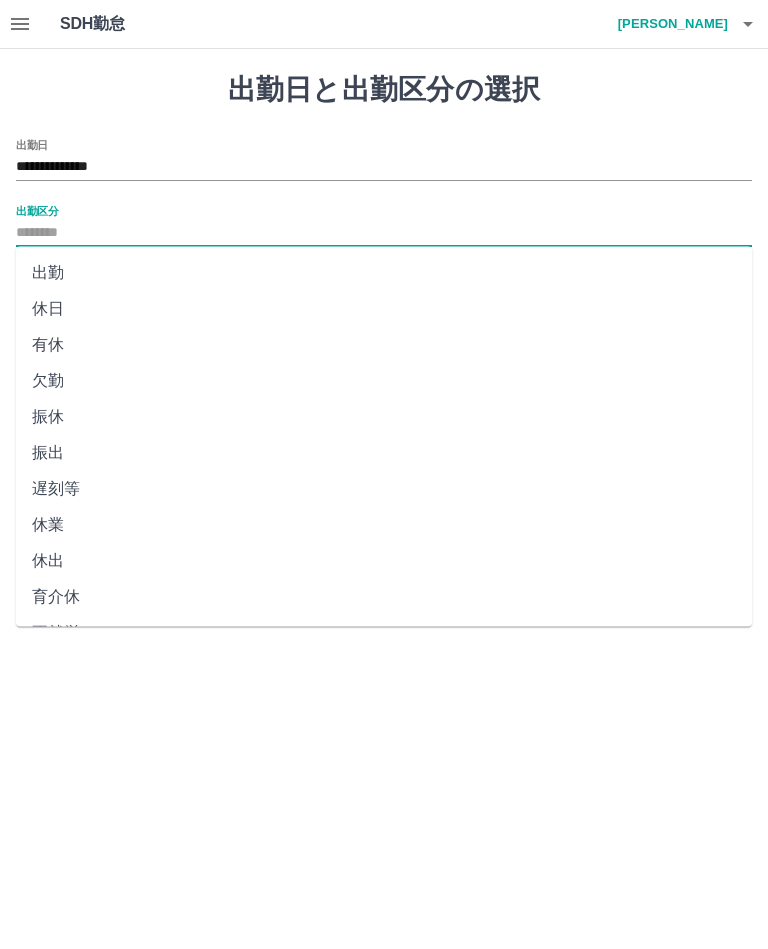 click on "出勤" at bounding box center (384, 273) 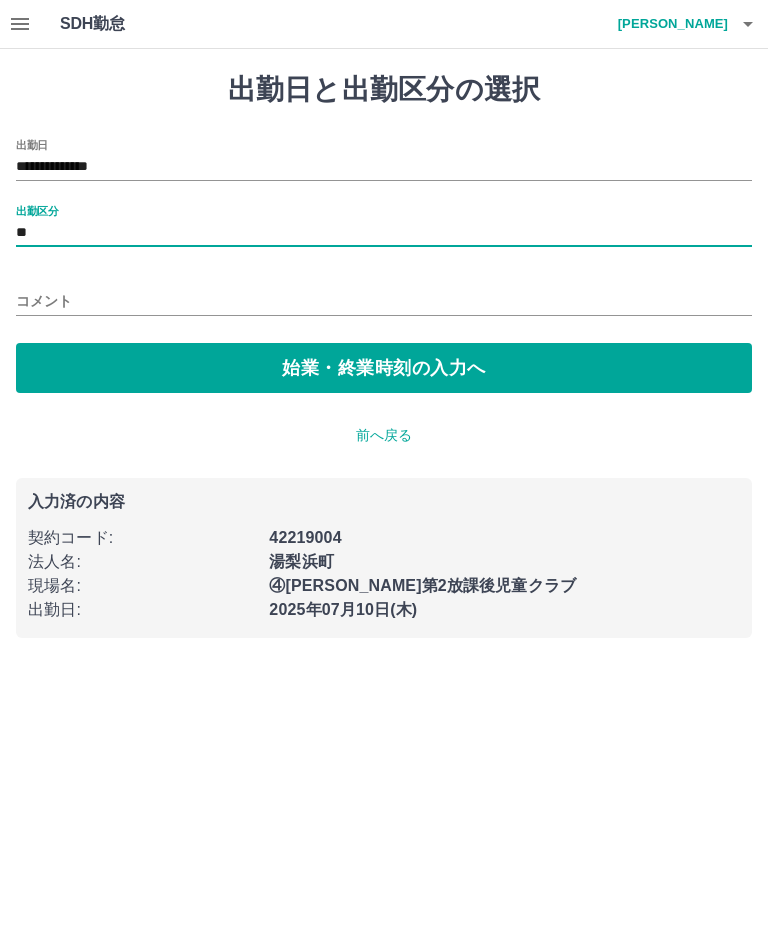 click on "始業・終業時刻の入力へ" at bounding box center (384, 368) 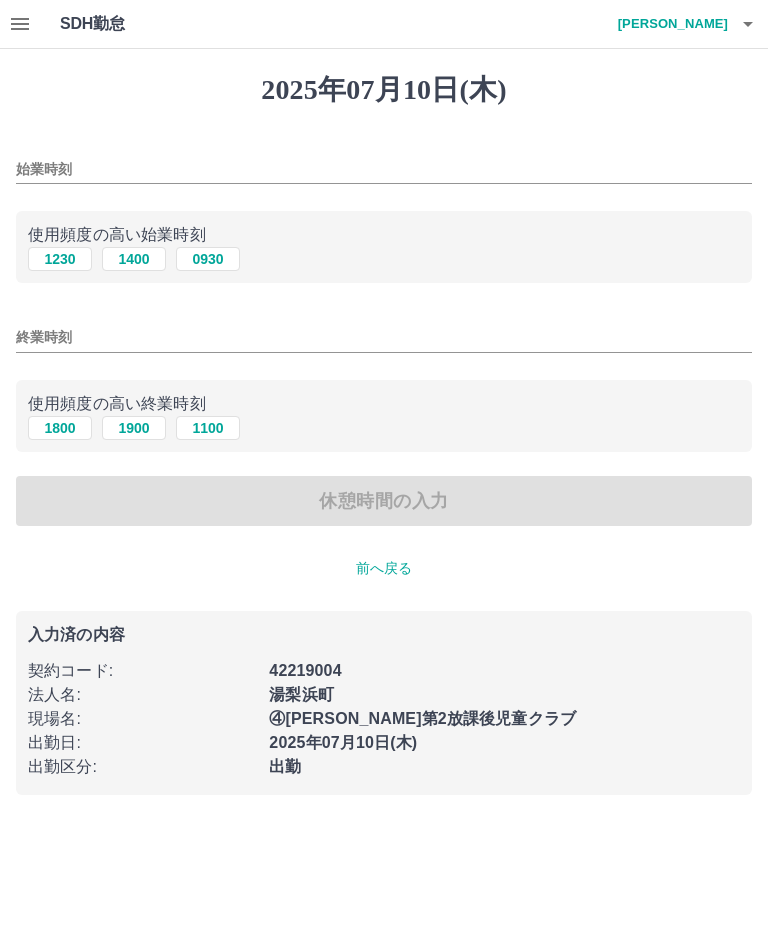 click on "始業時刻" at bounding box center (384, 169) 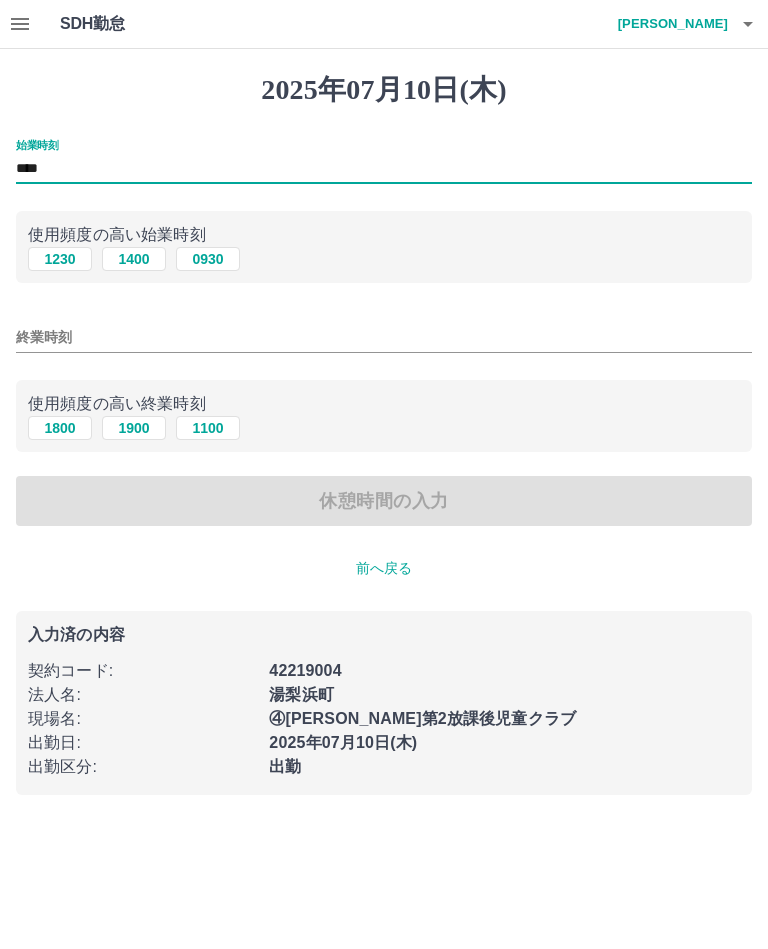 type on "****" 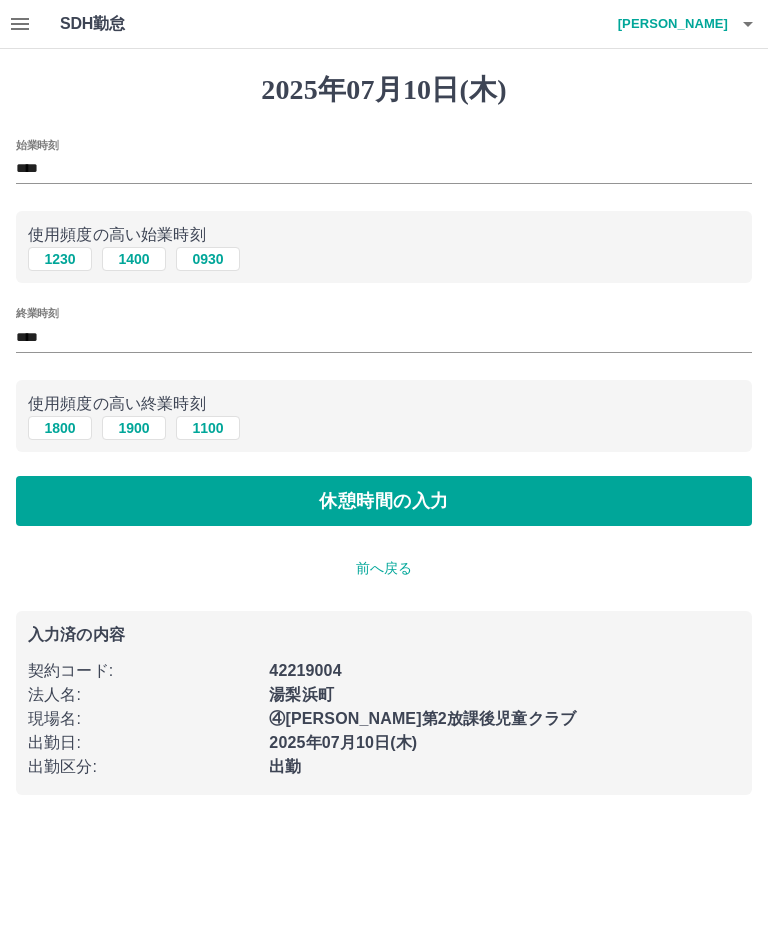 click on "休憩時間の入力" at bounding box center [384, 501] 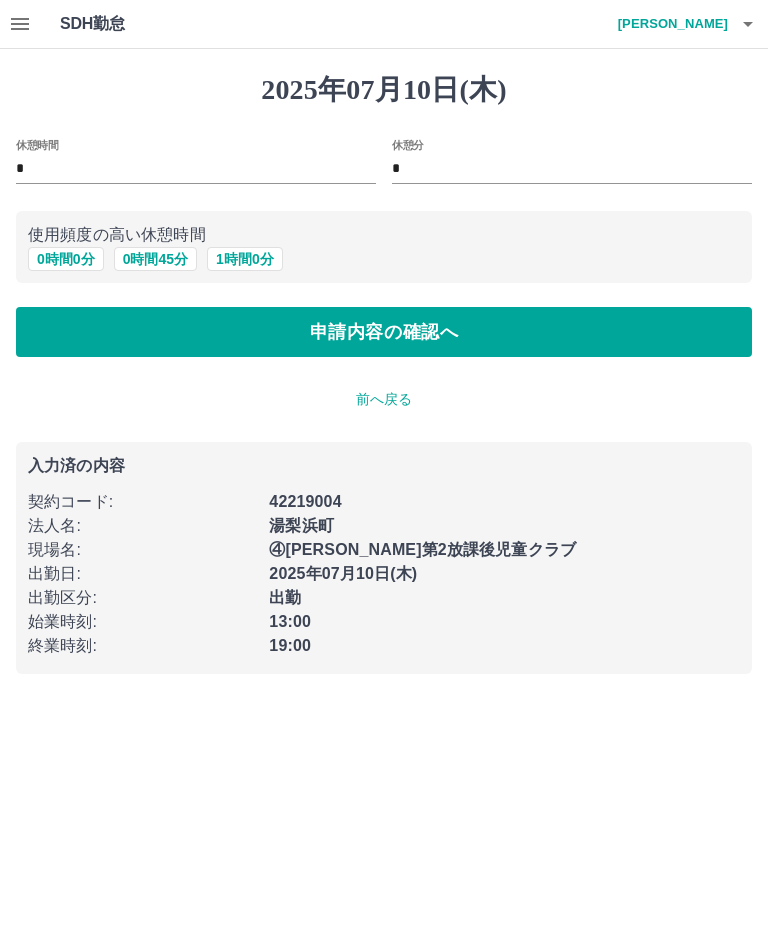 click on "申請内容の確認へ" at bounding box center (384, 332) 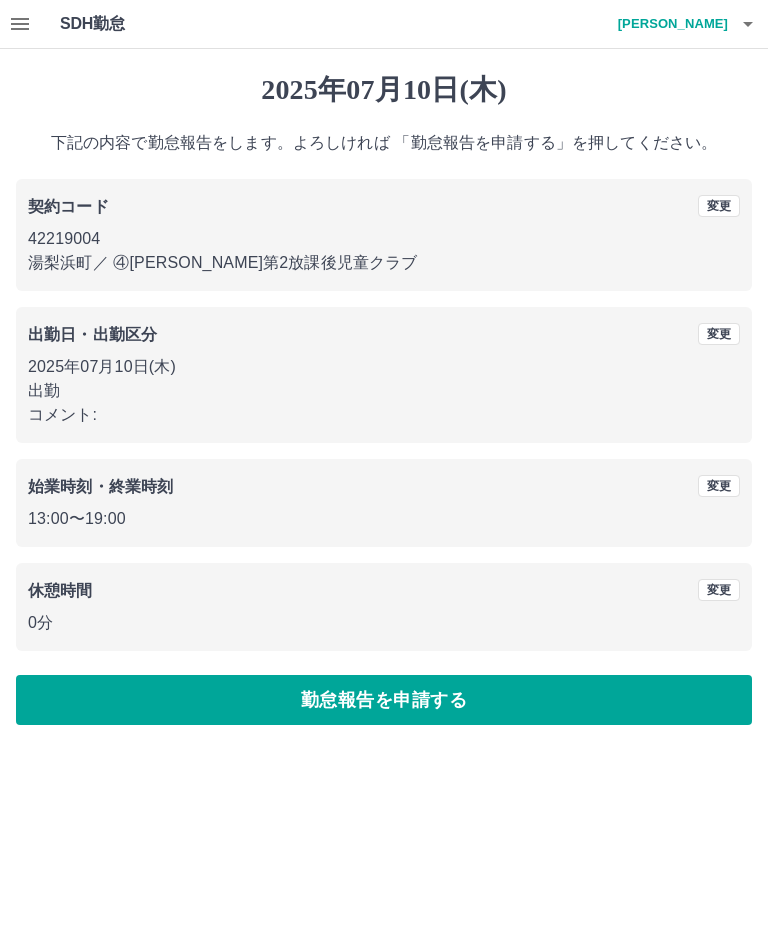 click on "勤怠報告を申請する" at bounding box center (384, 700) 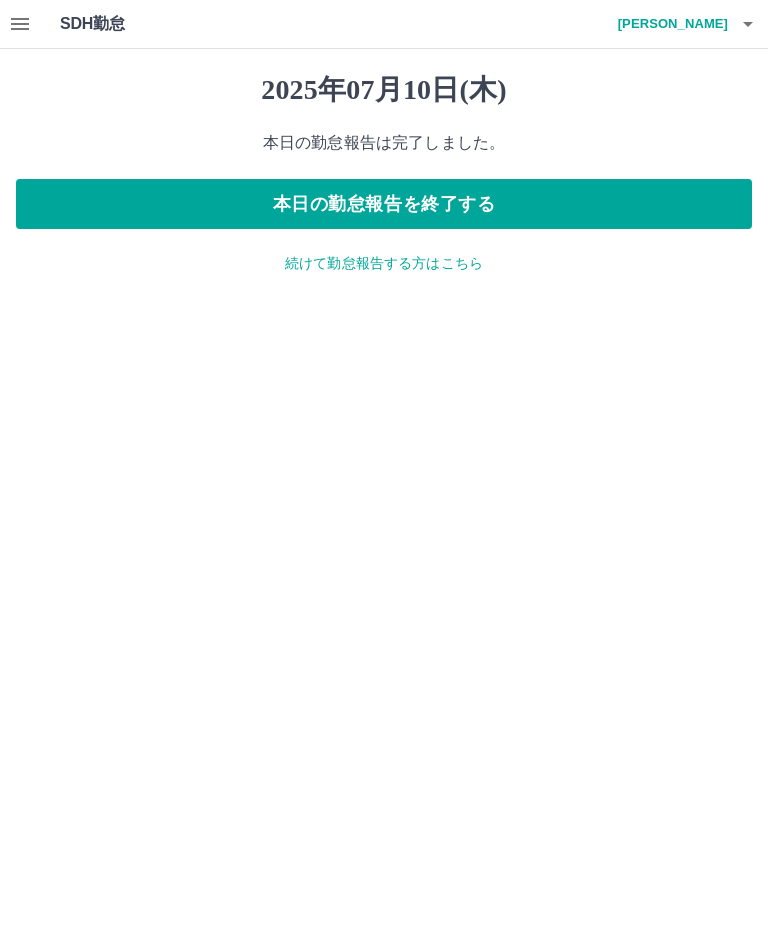 click on "SDH勤怠 會見　廣子 2025年07月10日(木) 本日の勤怠報告は完了しました。 本日の勤怠報告を終了する 続けて勤怠報告する方はこちら SDH勤怠" at bounding box center [384, 149] 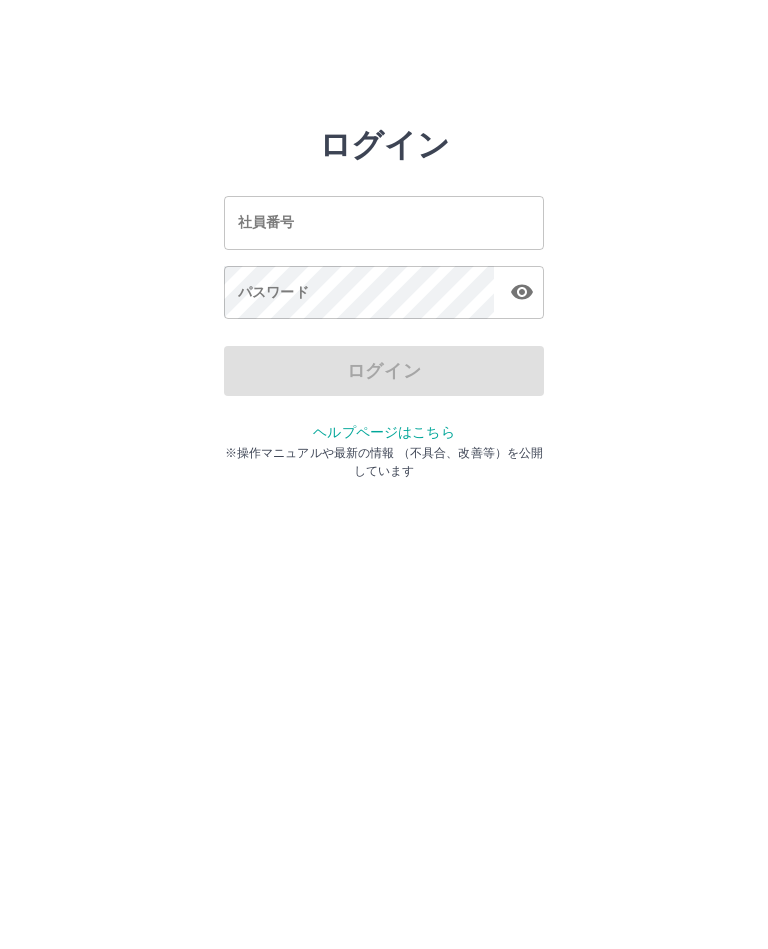 scroll, scrollTop: 0, scrollLeft: 0, axis: both 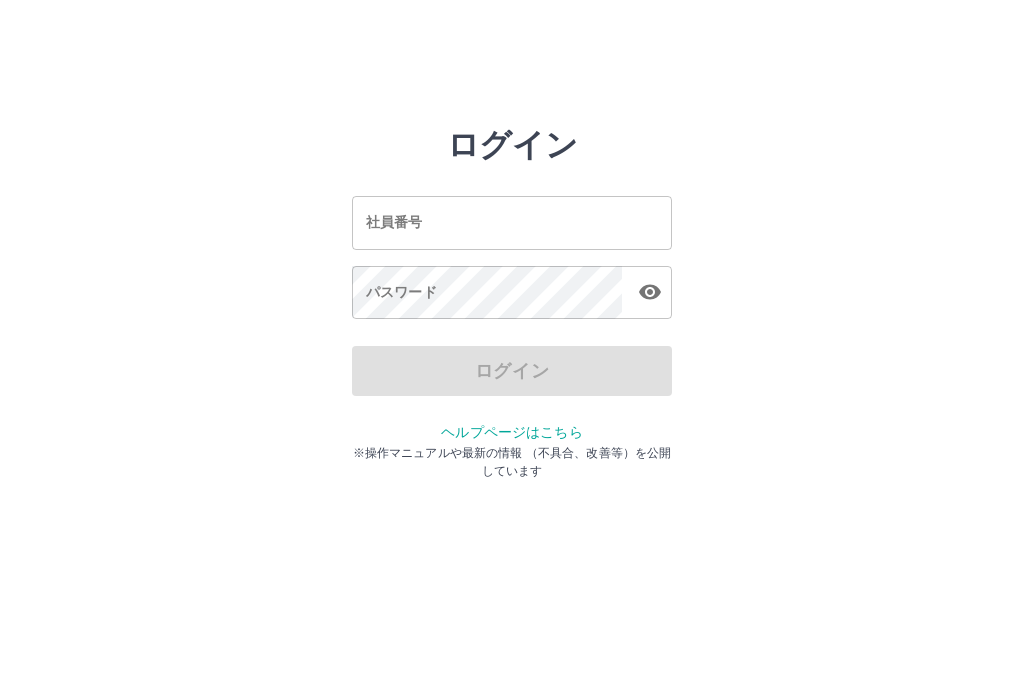 click on "ログイン 社員番号 社員番号 パスワード パスワード ログイン ヘルプページはこちら ※操作マニュアルや最新の情報 （不具合、改善等）を公開しています" at bounding box center (512, 223) 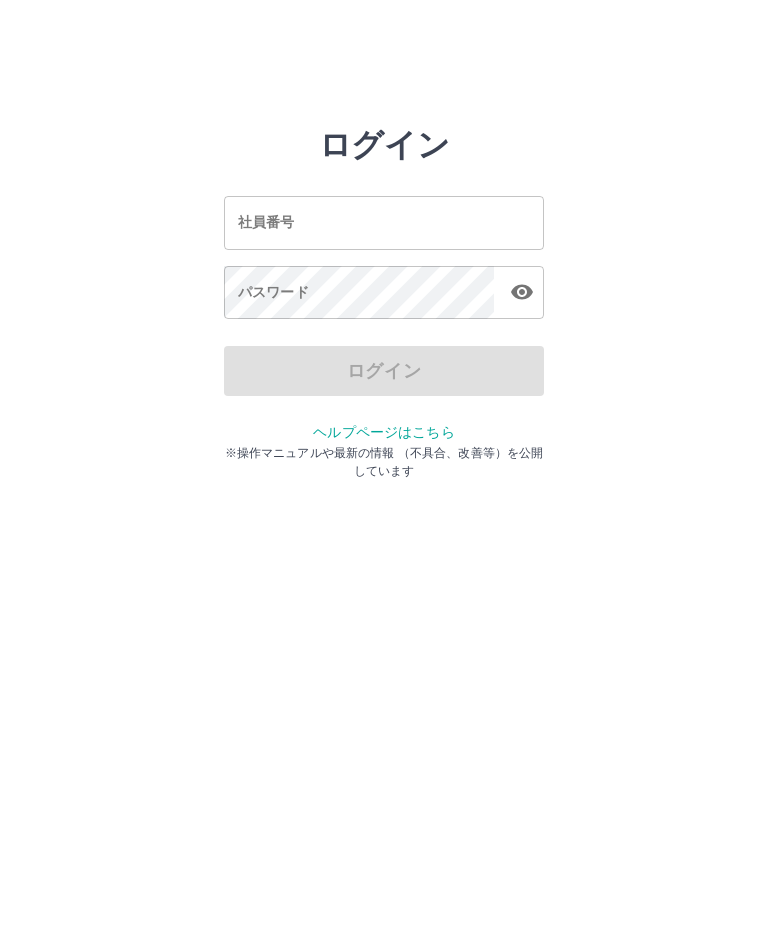 scroll, scrollTop: 0, scrollLeft: 0, axis: both 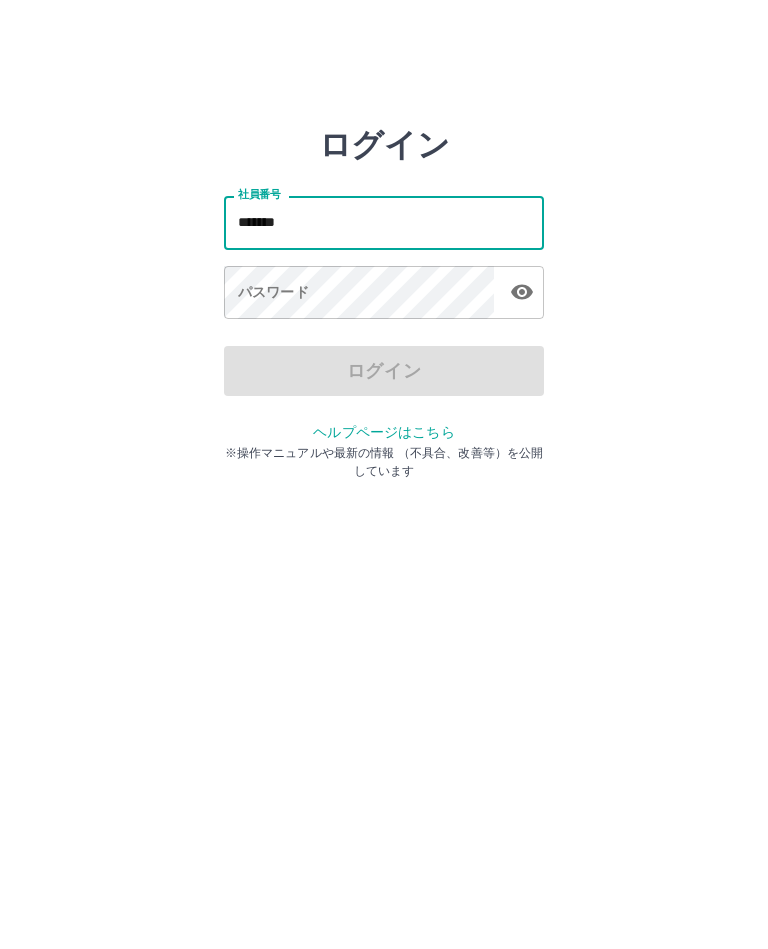 type on "*******" 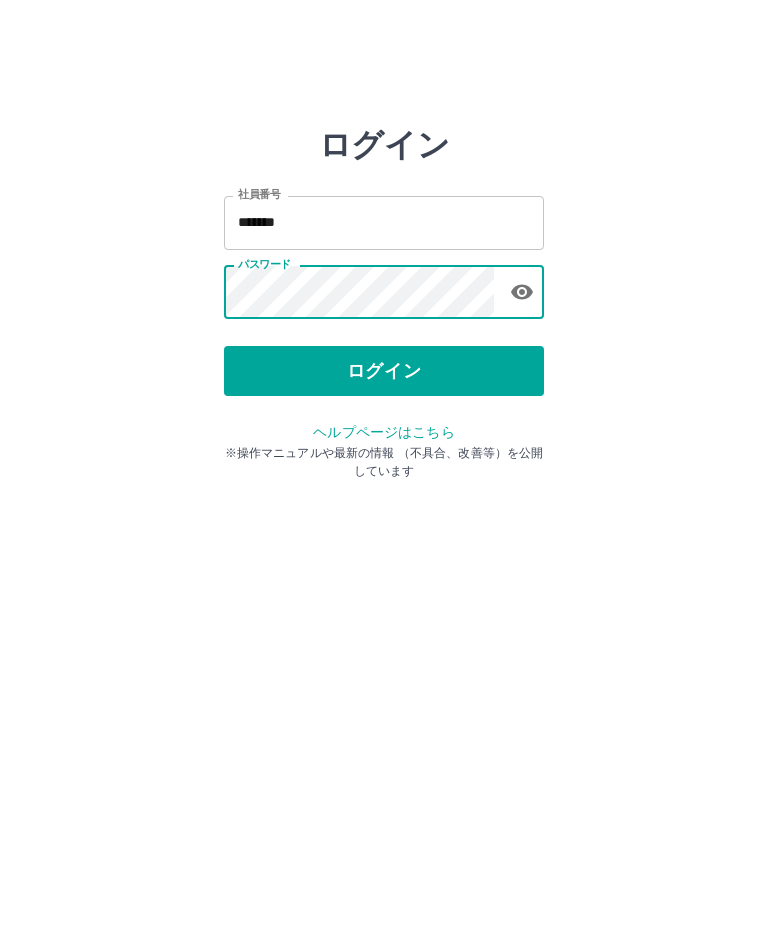 click on "ログイン" at bounding box center (384, 371) 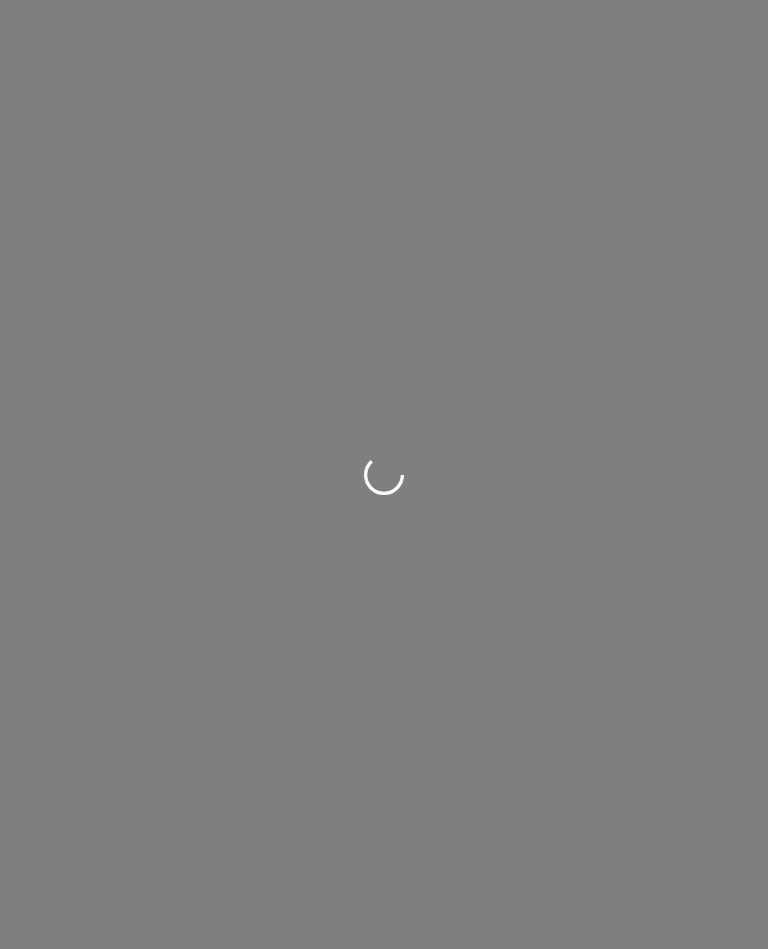 scroll, scrollTop: 0, scrollLeft: 0, axis: both 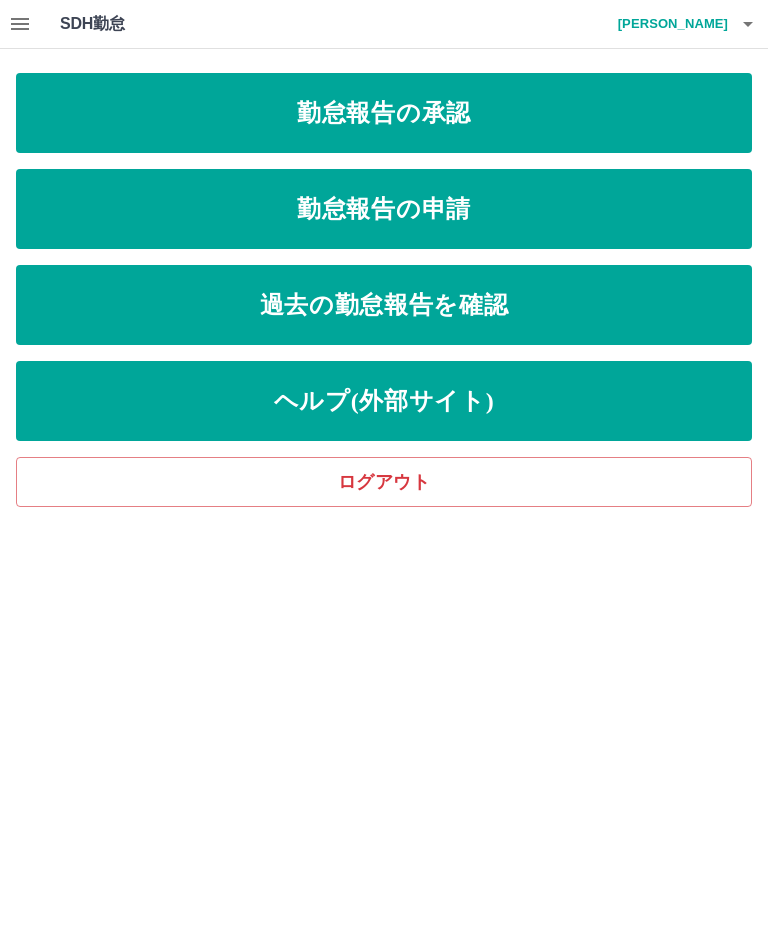 click on "勤怠報告の申請" at bounding box center (384, 209) 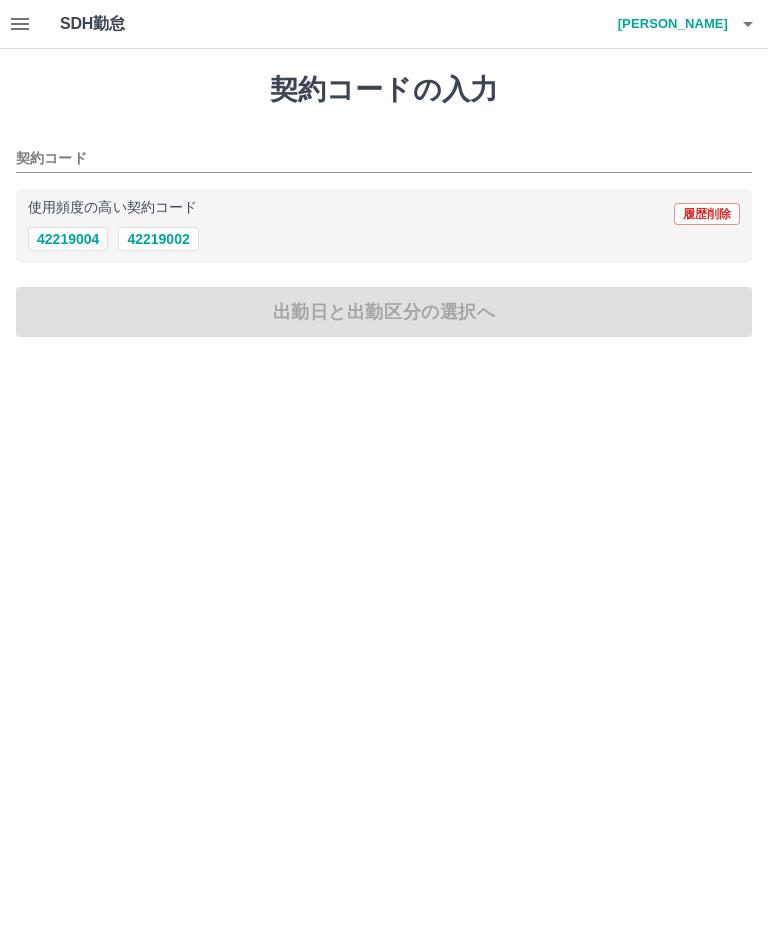 click on "42219004" at bounding box center (68, 239) 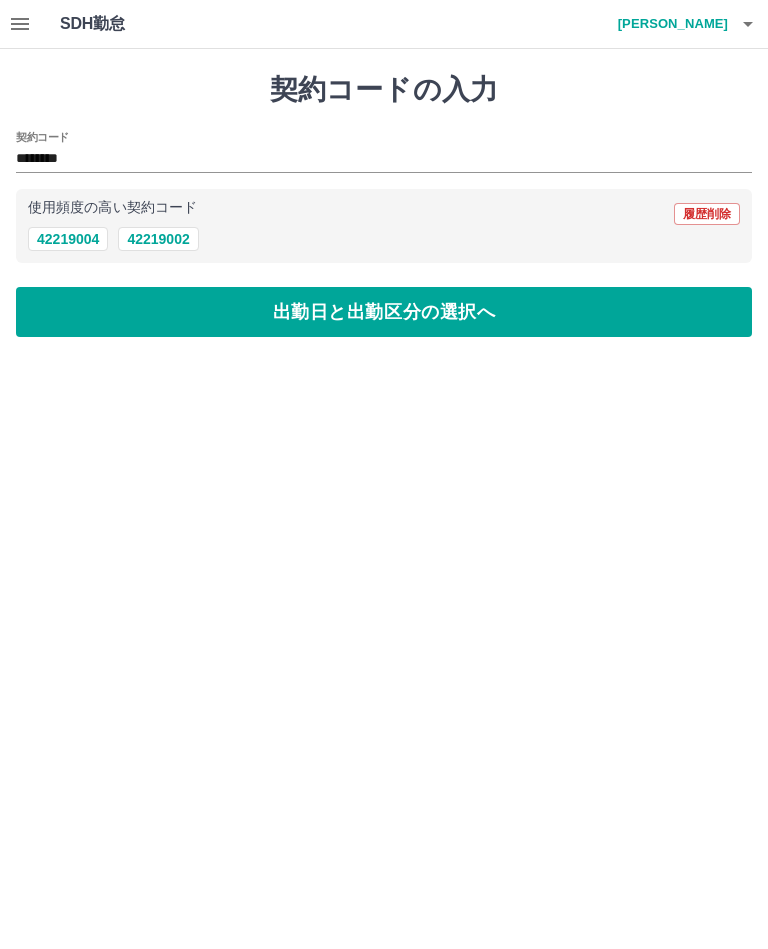 click on "出勤日と出勤区分の選択へ" at bounding box center (384, 312) 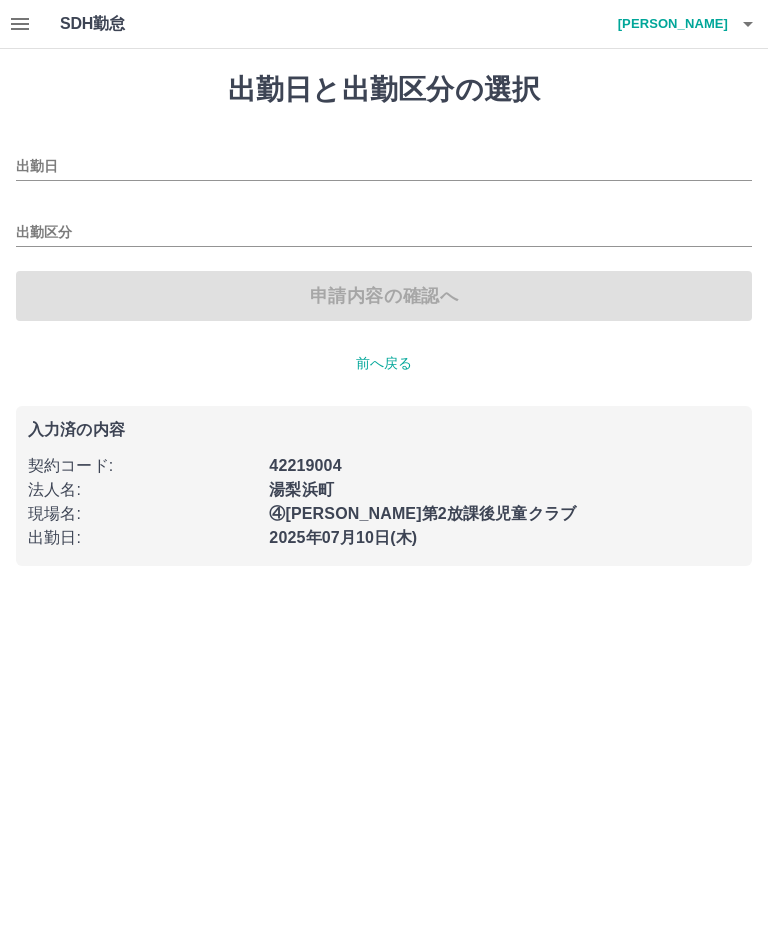 type on "**********" 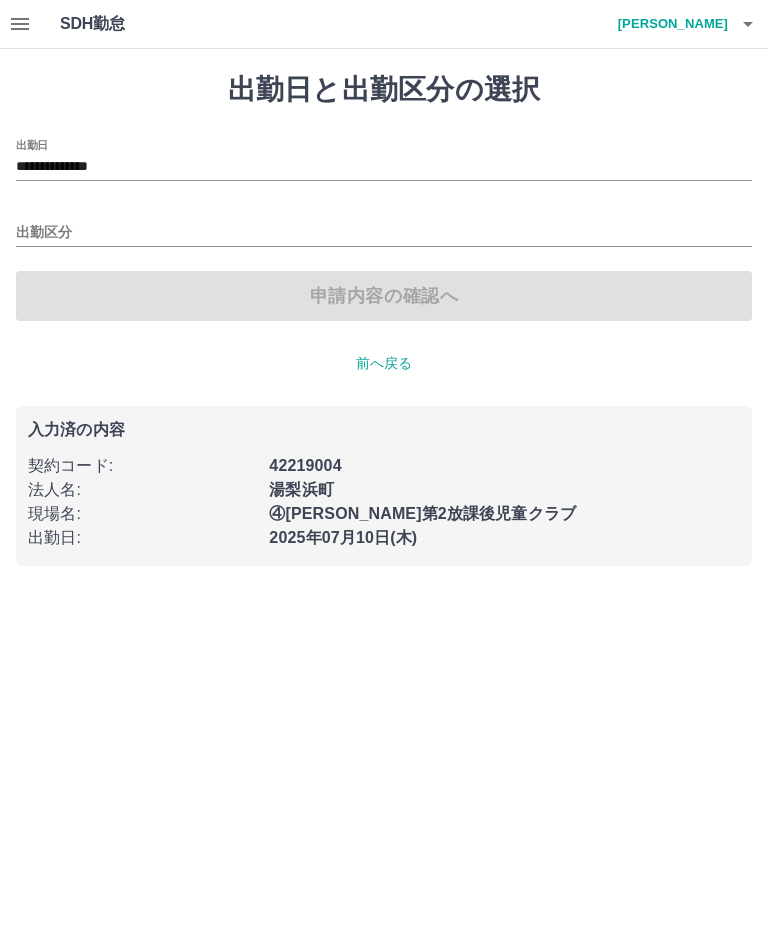 click on "出勤区分" at bounding box center (384, 233) 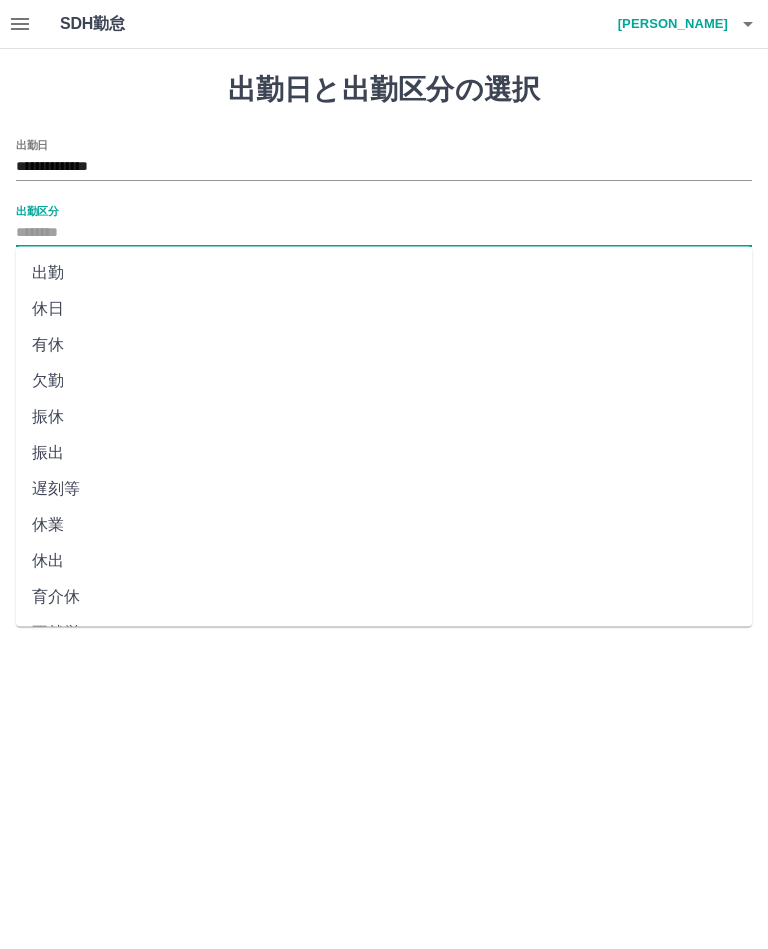 click on "出勤" at bounding box center (384, 273) 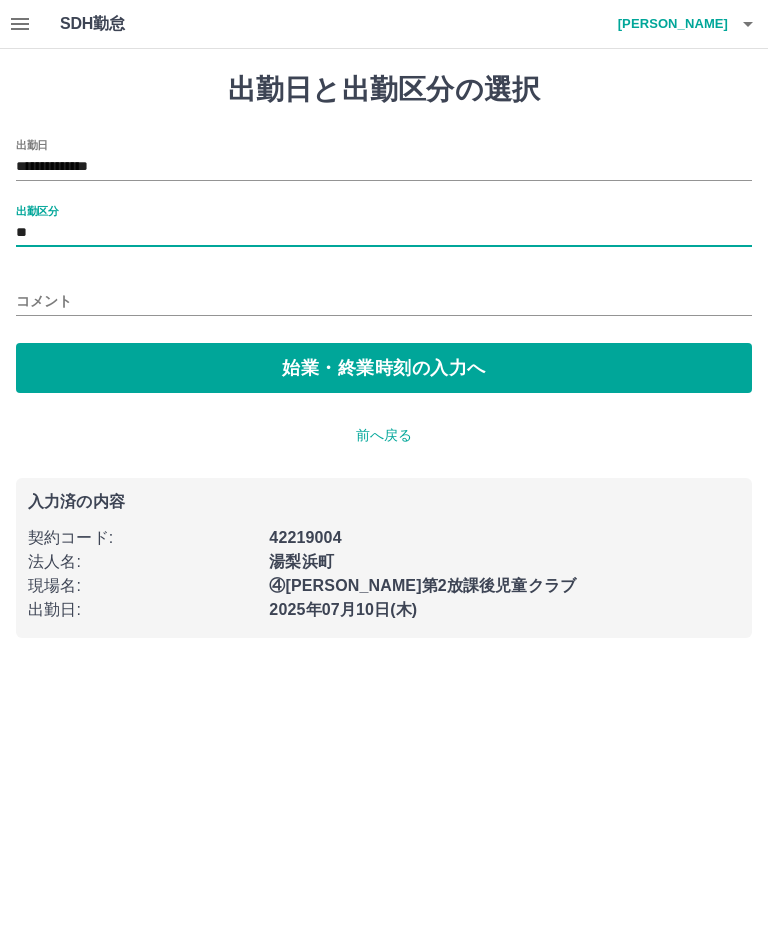click on "**********" at bounding box center [384, 331] 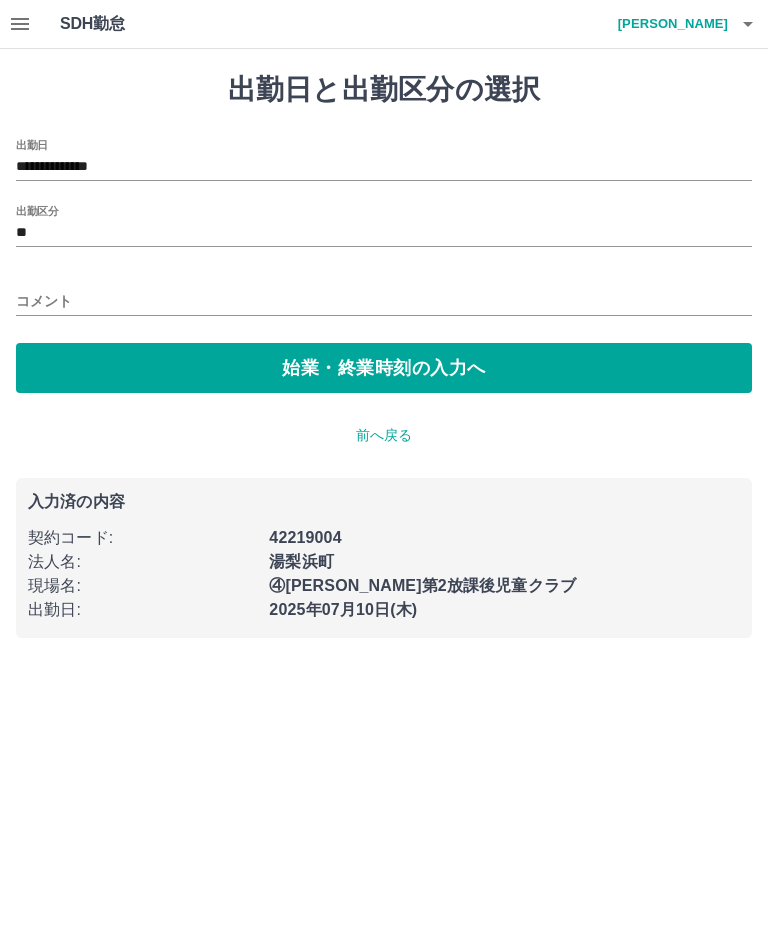 click on "始業・終業時刻の入力へ" at bounding box center [384, 368] 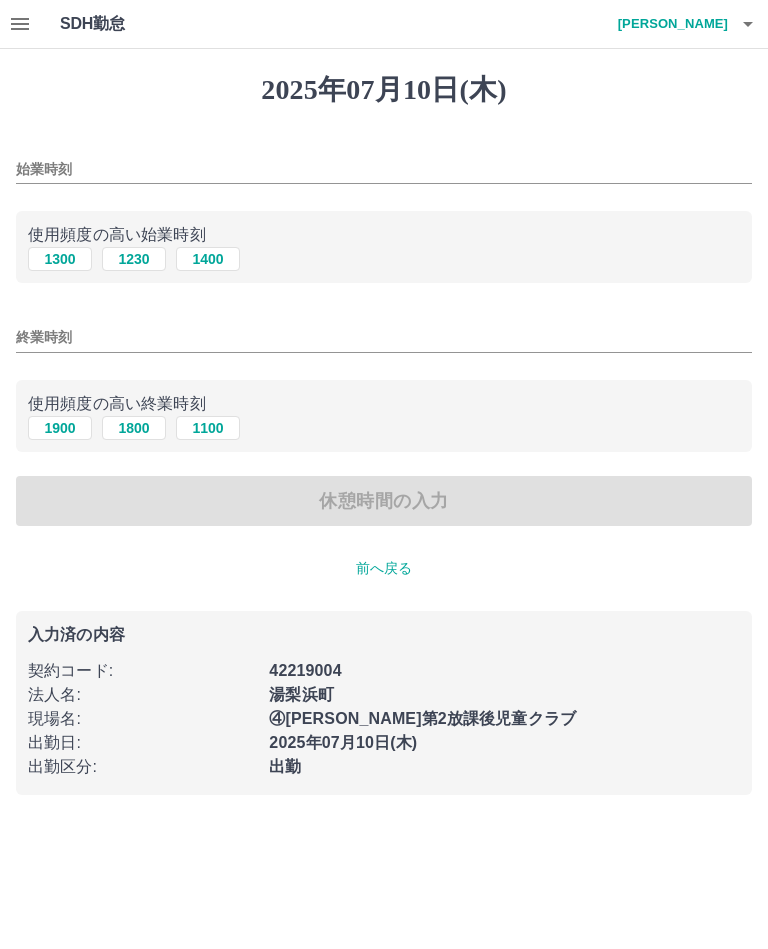 click on "1230" at bounding box center (134, 259) 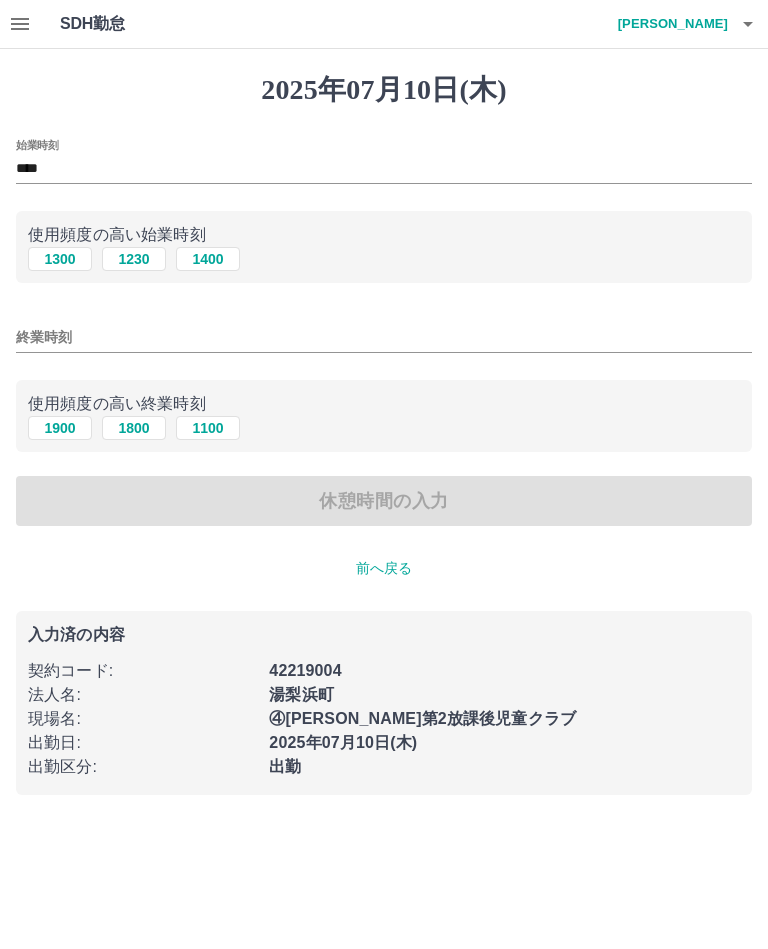 click on "終業時刻" at bounding box center (384, 337) 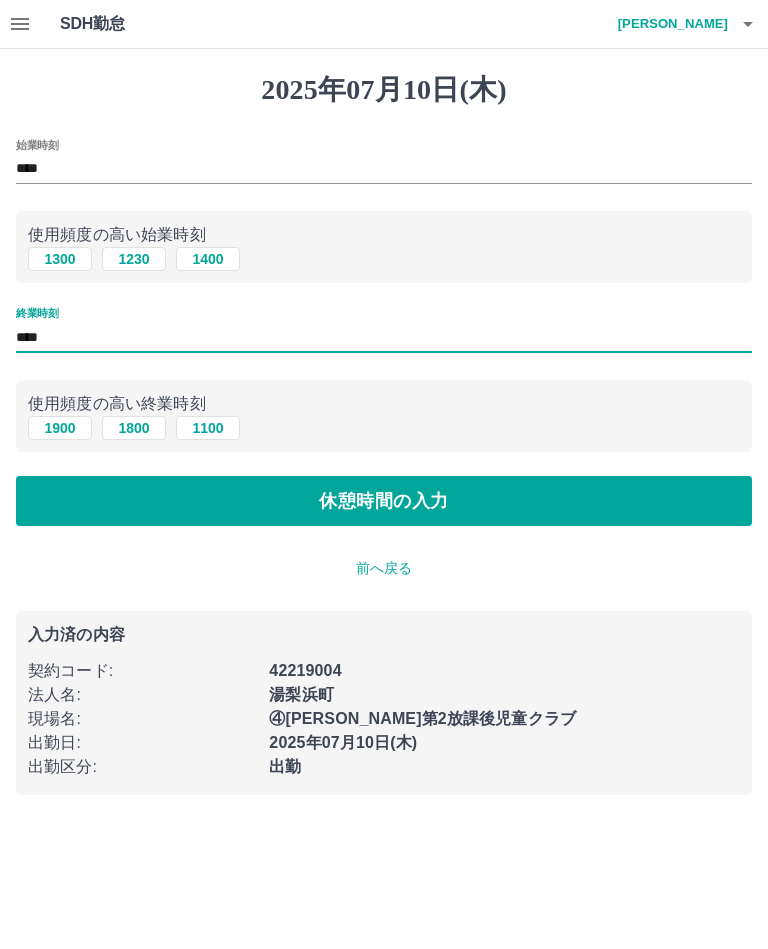 type on "****" 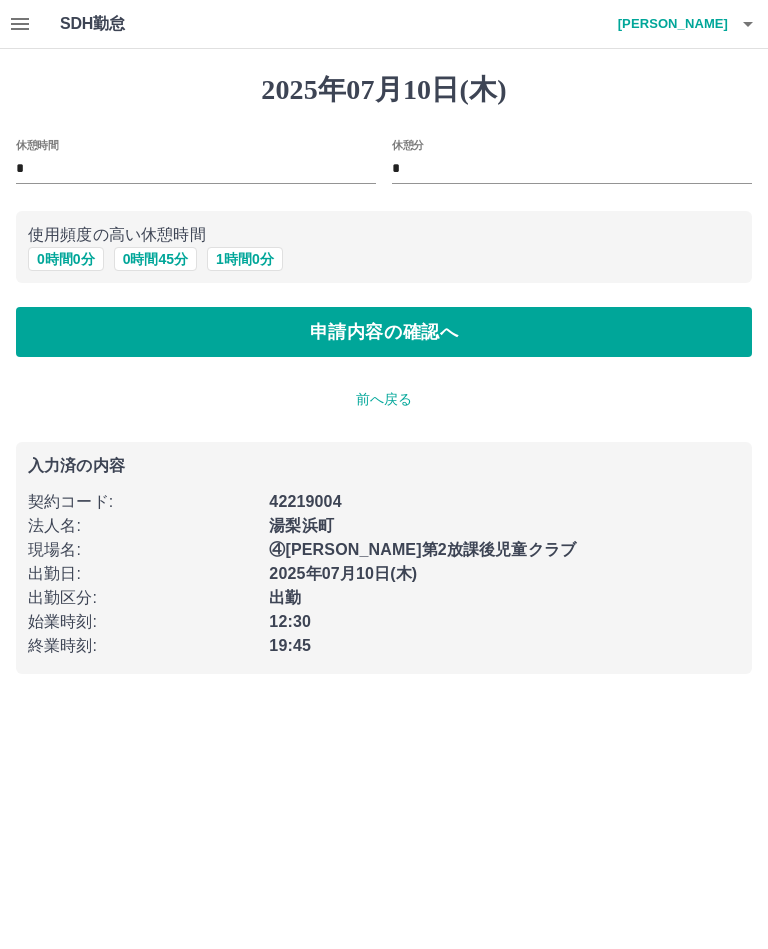 click on "0 時間 45 分" at bounding box center (155, 259) 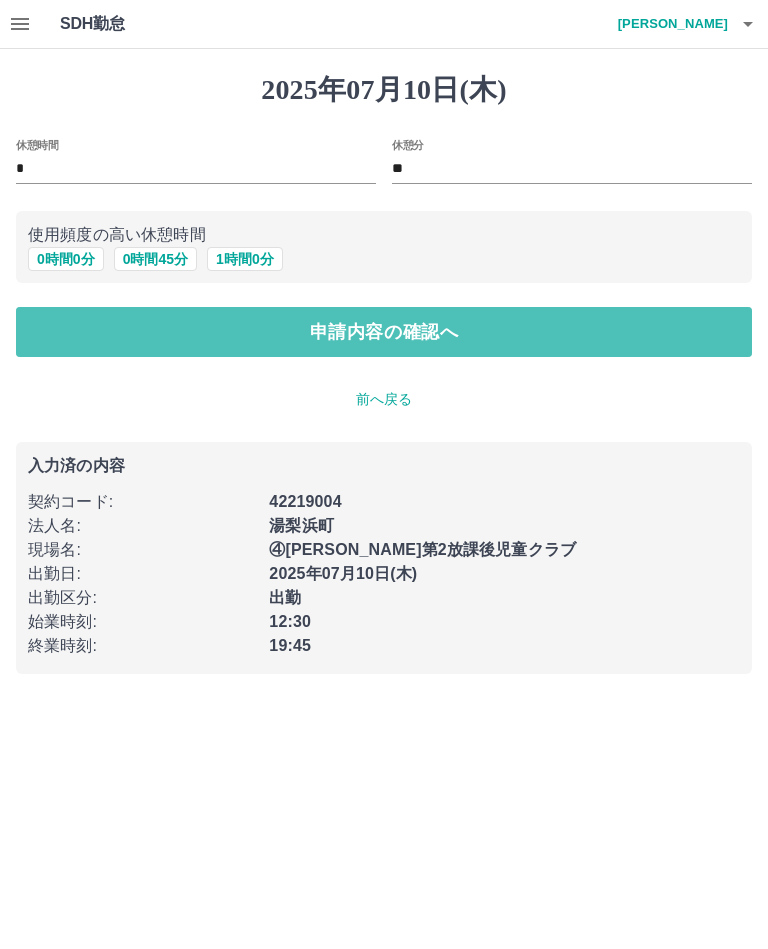 click on "申請内容の確認へ" at bounding box center (384, 332) 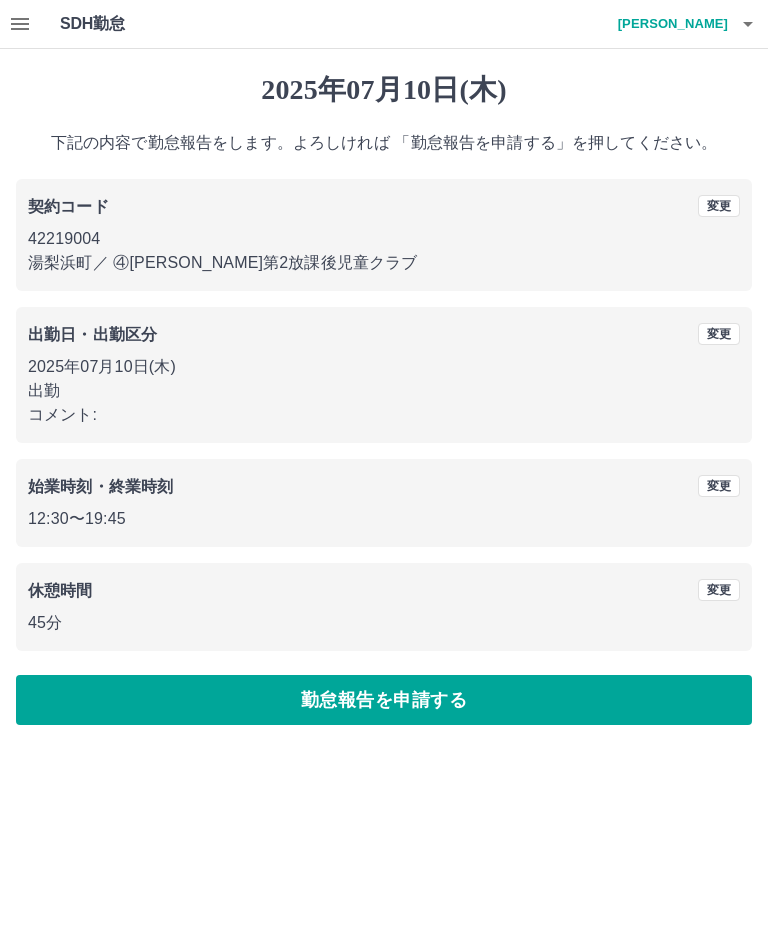 click on "勤怠報告を申請する" at bounding box center [384, 700] 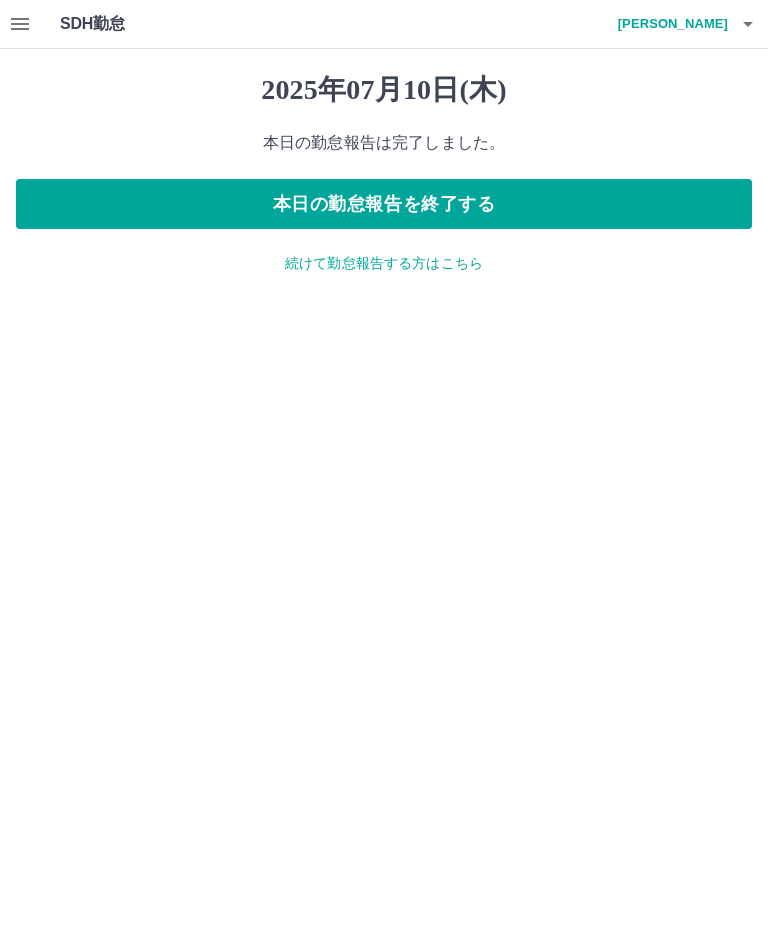 click on "本日の勤怠報告を終了する" at bounding box center [384, 204] 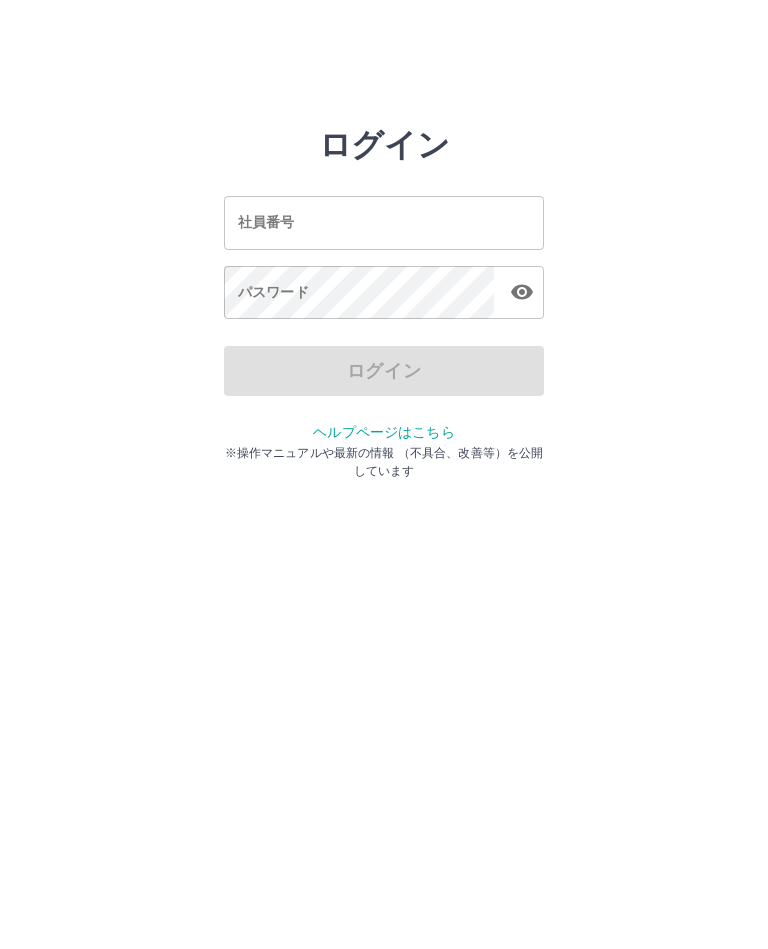 scroll, scrollTop: 0, scrollLeft: 0, axis: both 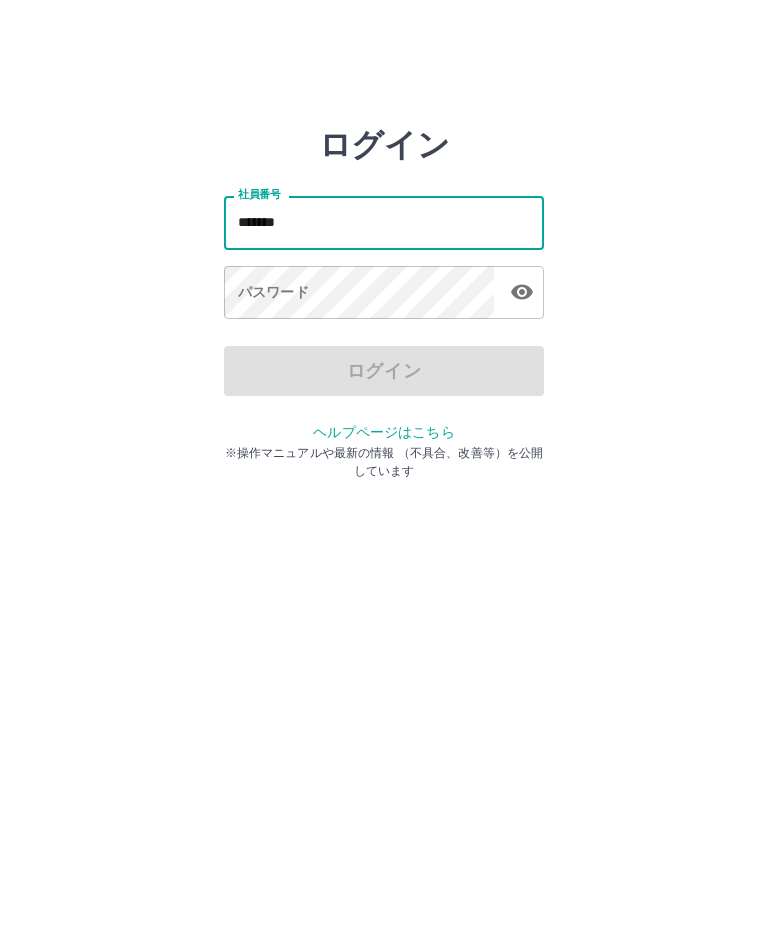 type on "*******" 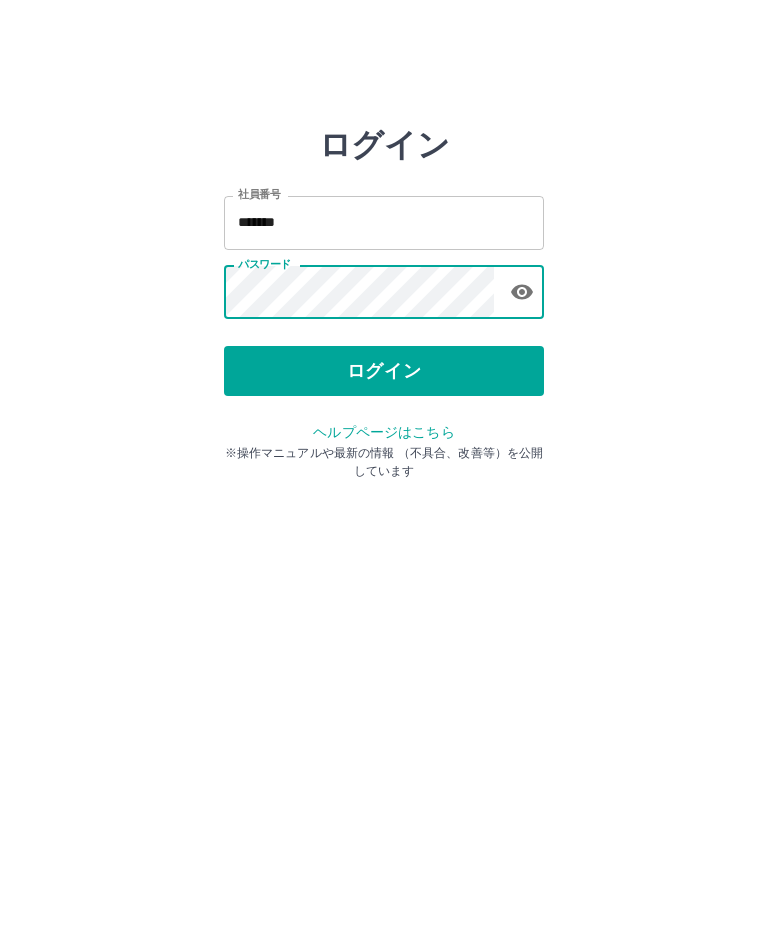 click on "ログイン" at bounding box center (384, 371) 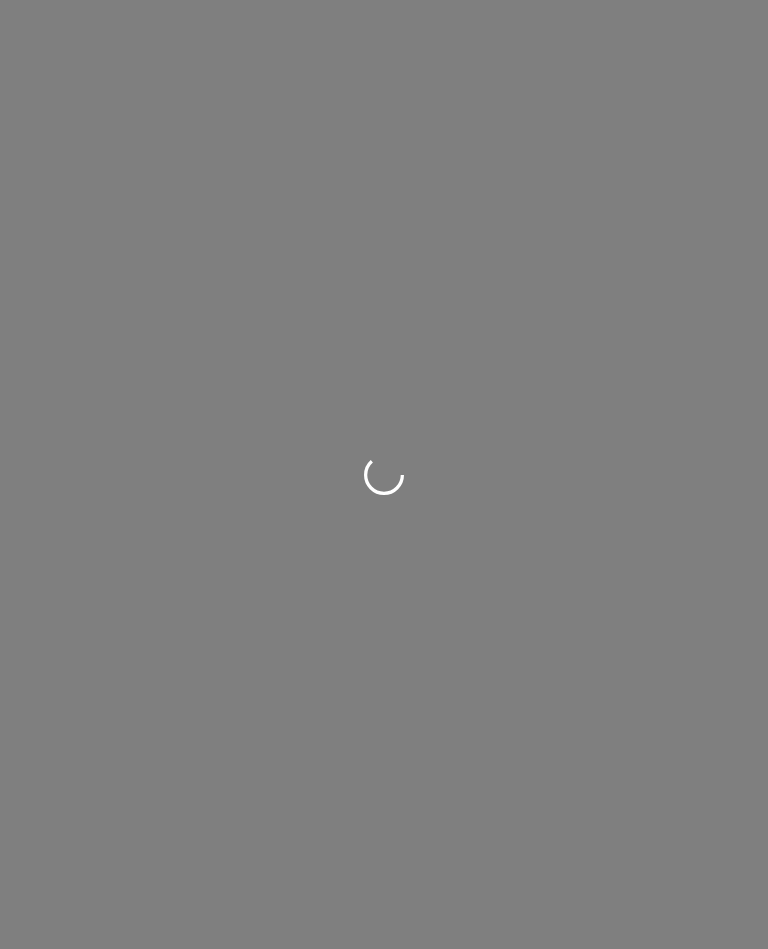 scroll, scrollTop: 0, scrollLeft: 0, axis: both 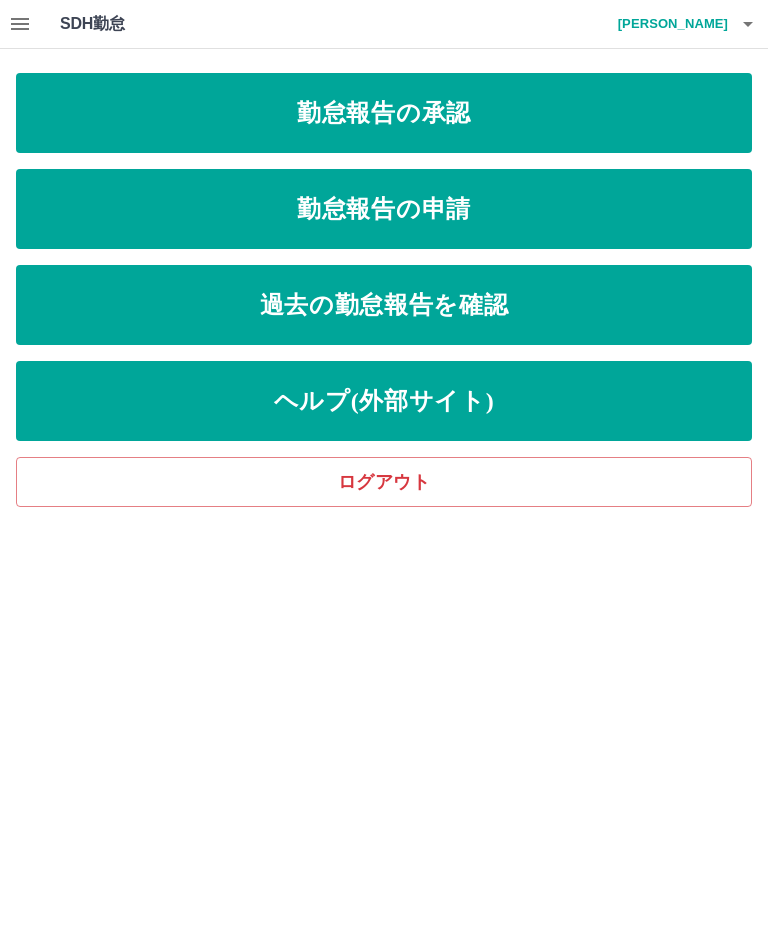 click on "勤怠報告の承認" at bounding box center [384, 113] 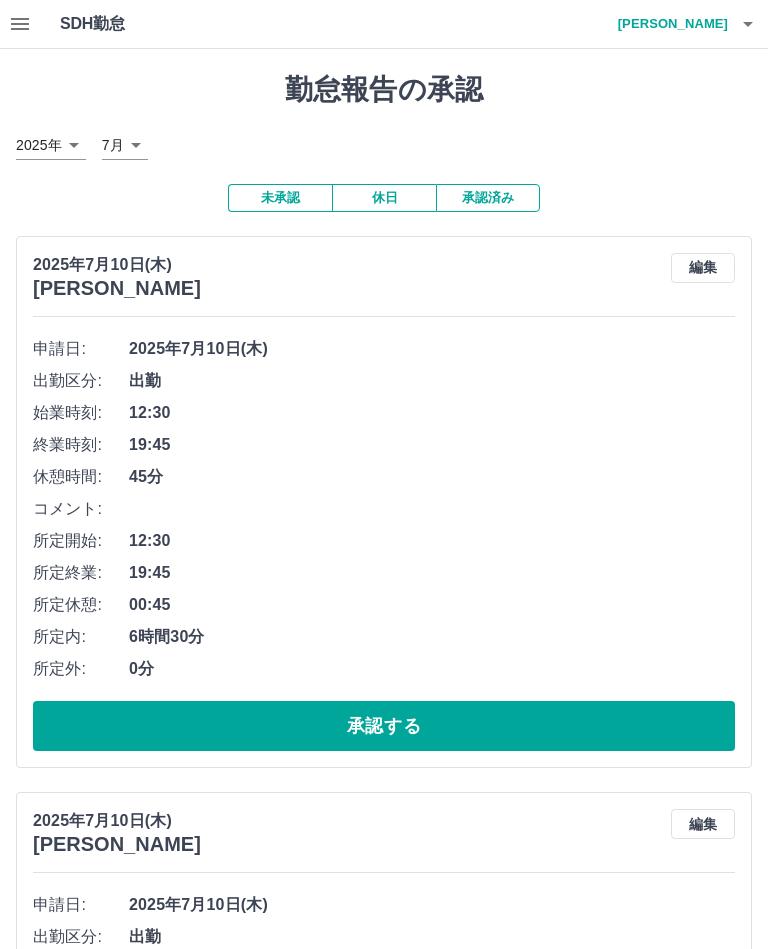 click on "承認する" at bounding box center [384, 726] 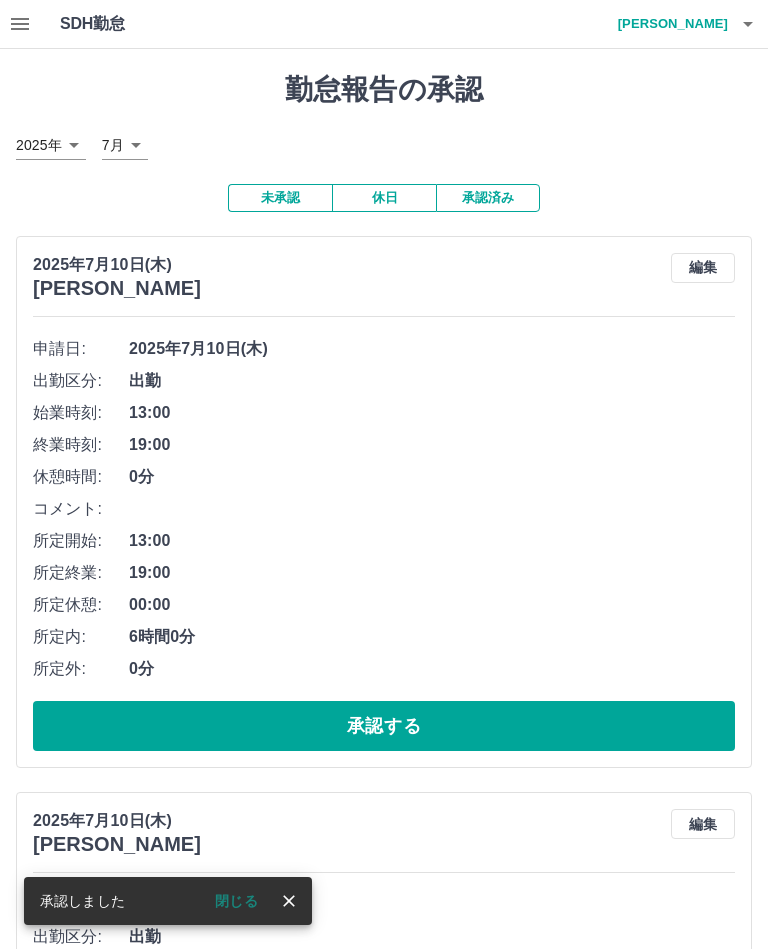 click on "承認する" at bounding box center (384, 726) 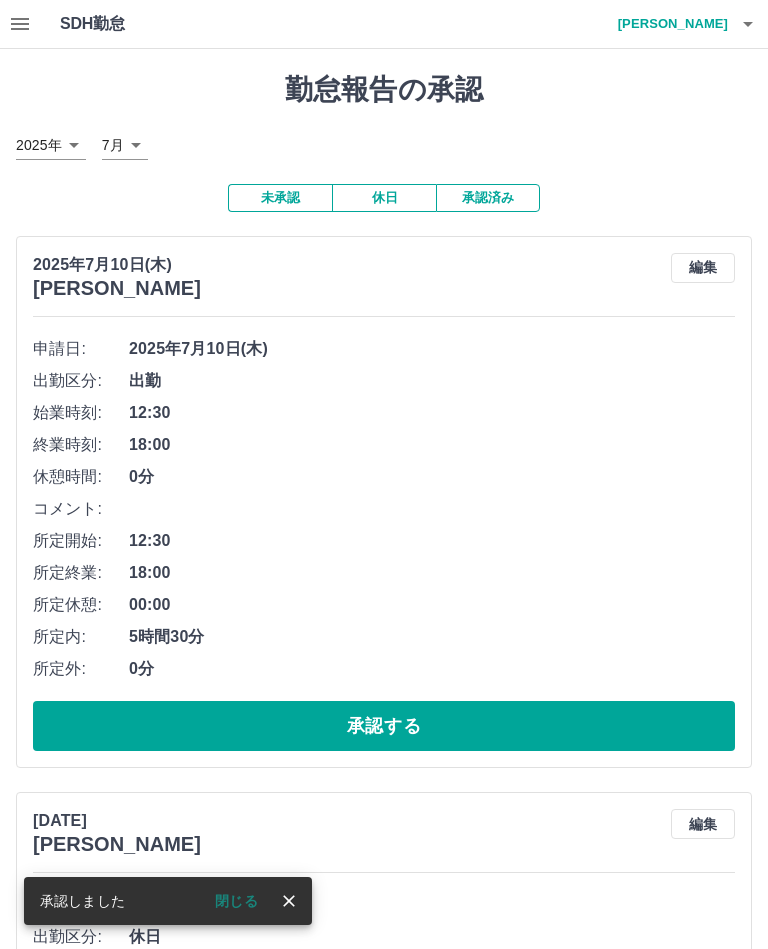 click on "承認する" at bounding box center (384, 726) 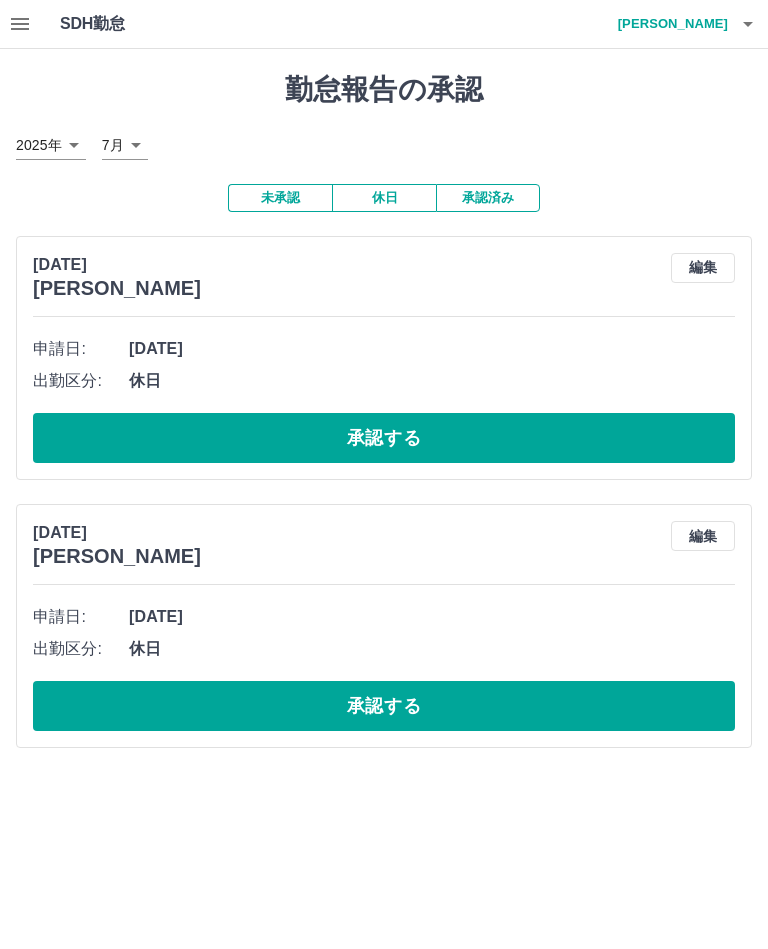 click on "承認する" at bounding box center [384, 438] 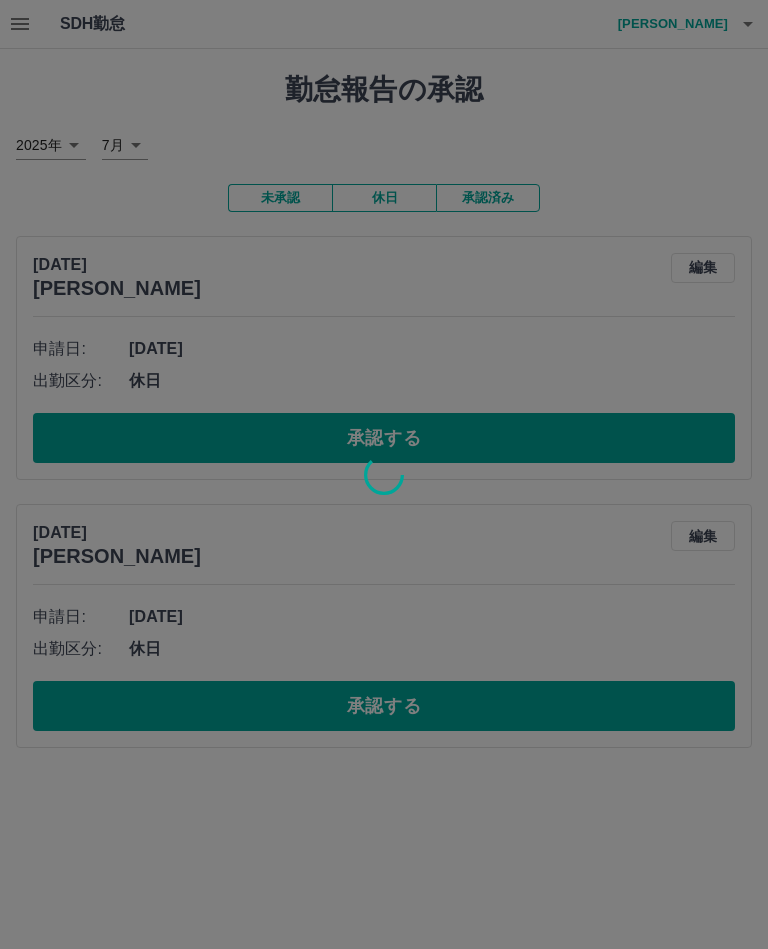 click at bounding box center [384, 474] 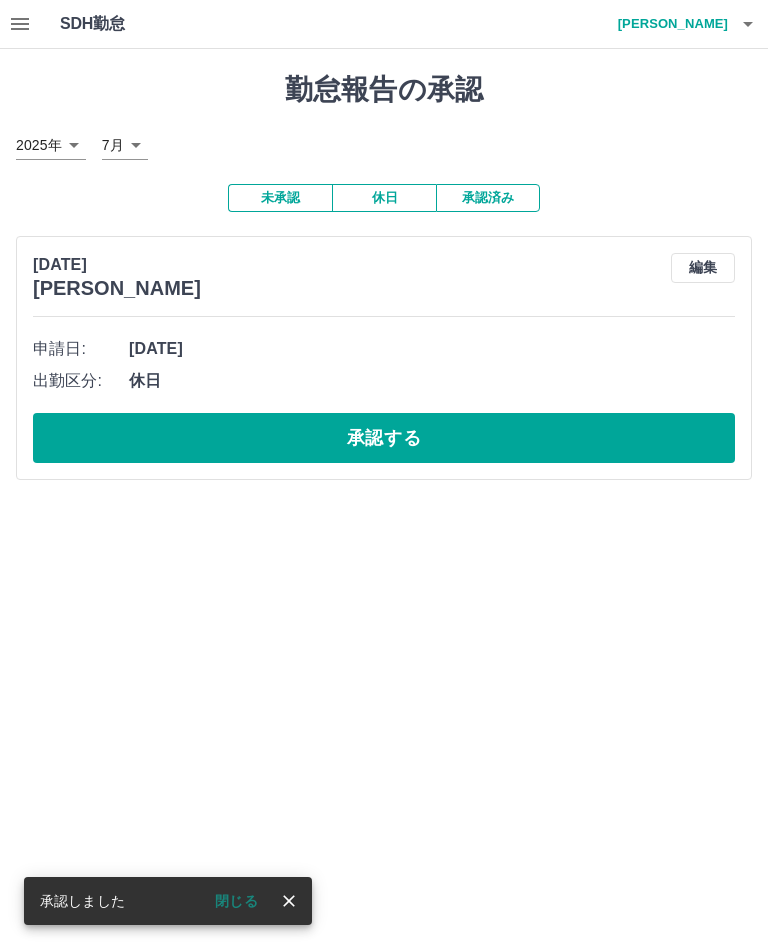 click on "承認する" at bounding box center (384, 438) 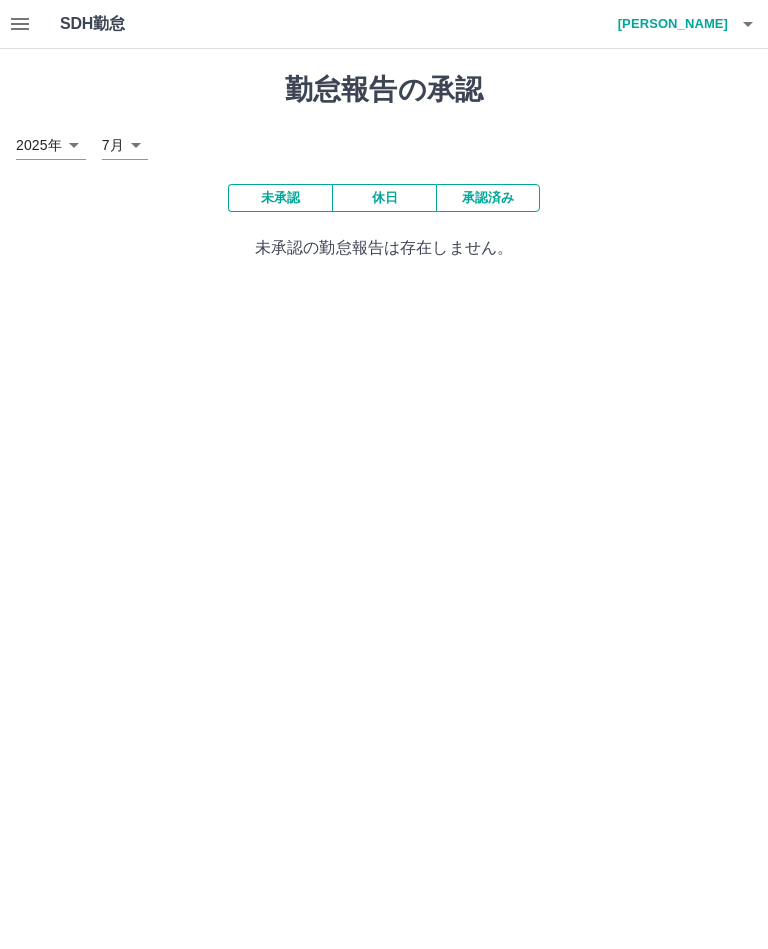 click on "坂口　由美" at bounding box center [668, 24] 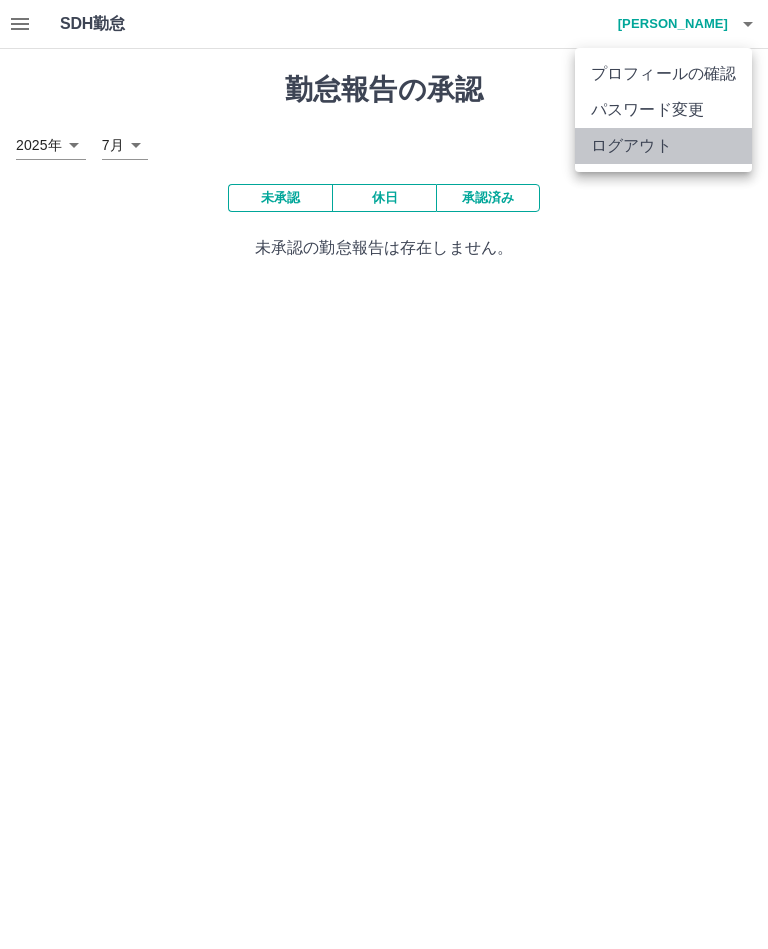 click on "ログアウト" at bounding box center (663, 146) 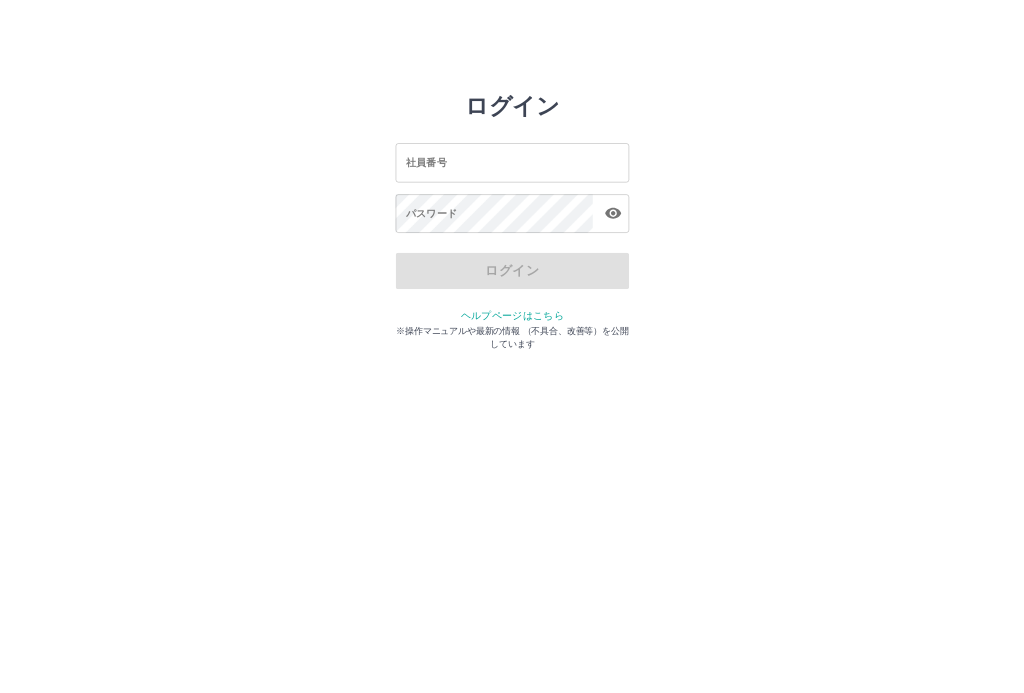 scroll, scrollTop: 0, scrollLeft: 0, axis: both 